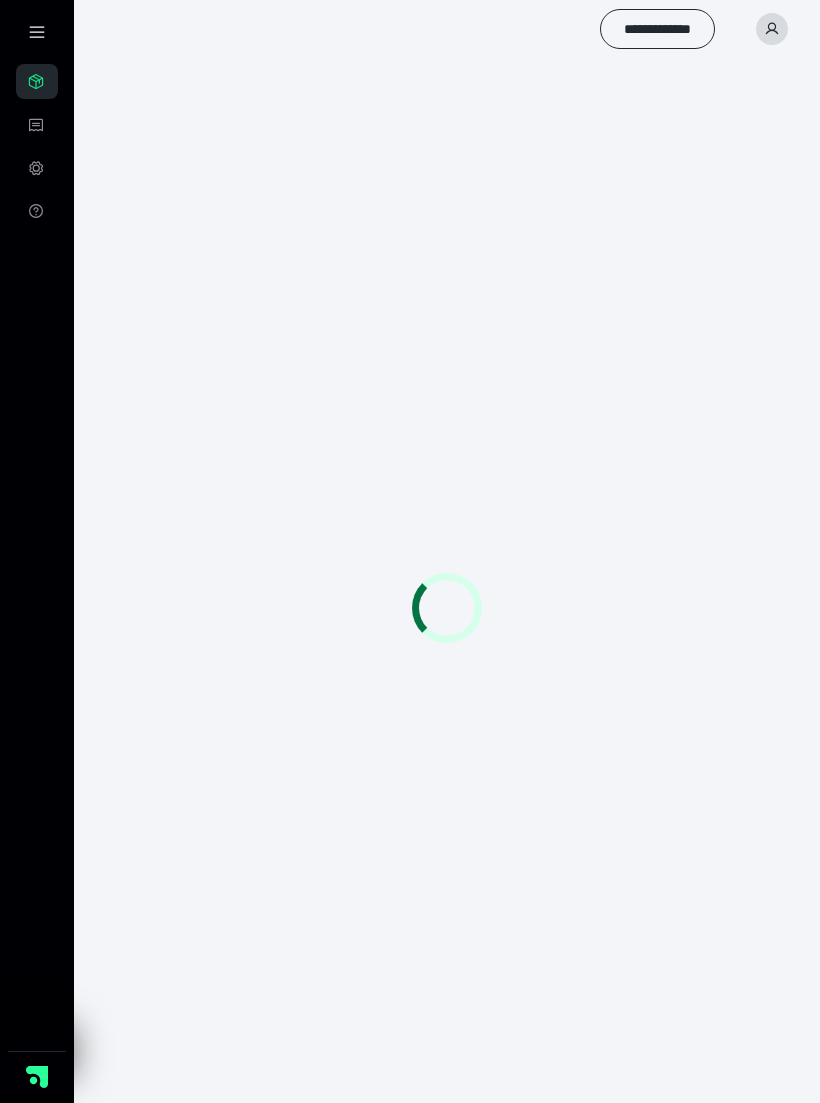 scroll, scrollTop: 0, scrollLeft: 0, axis: both 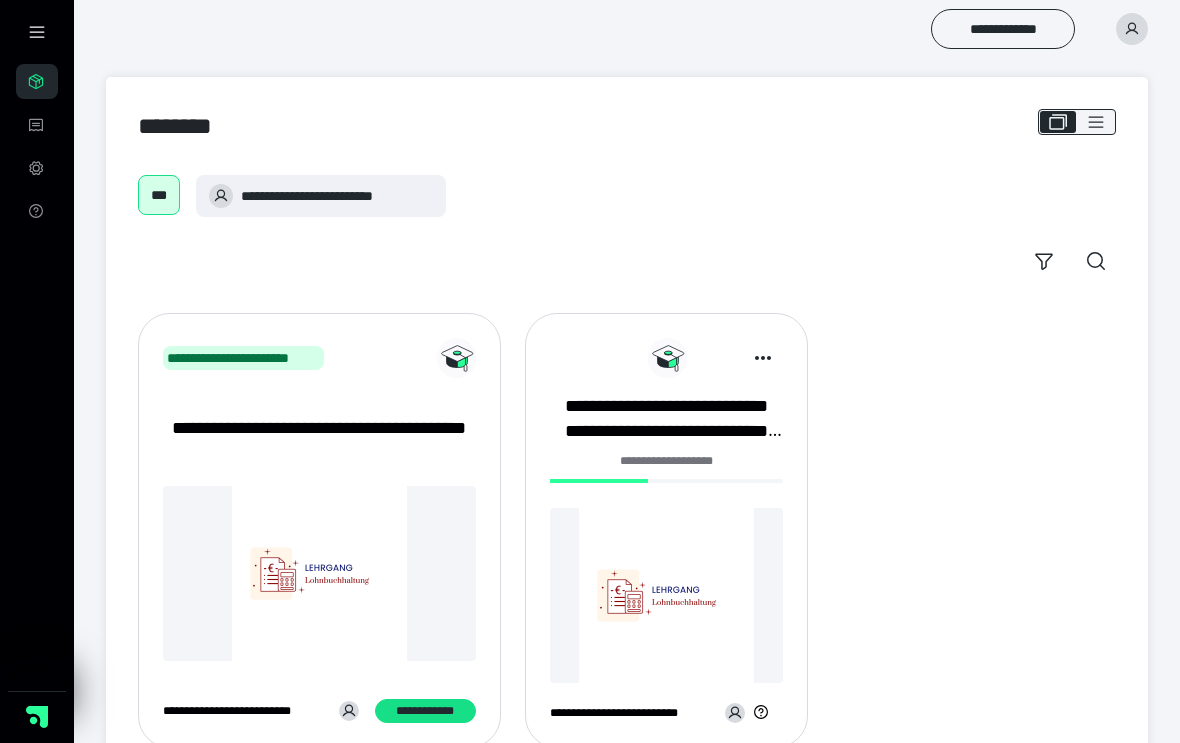 click on "**********" at bounding box center (667, 419) 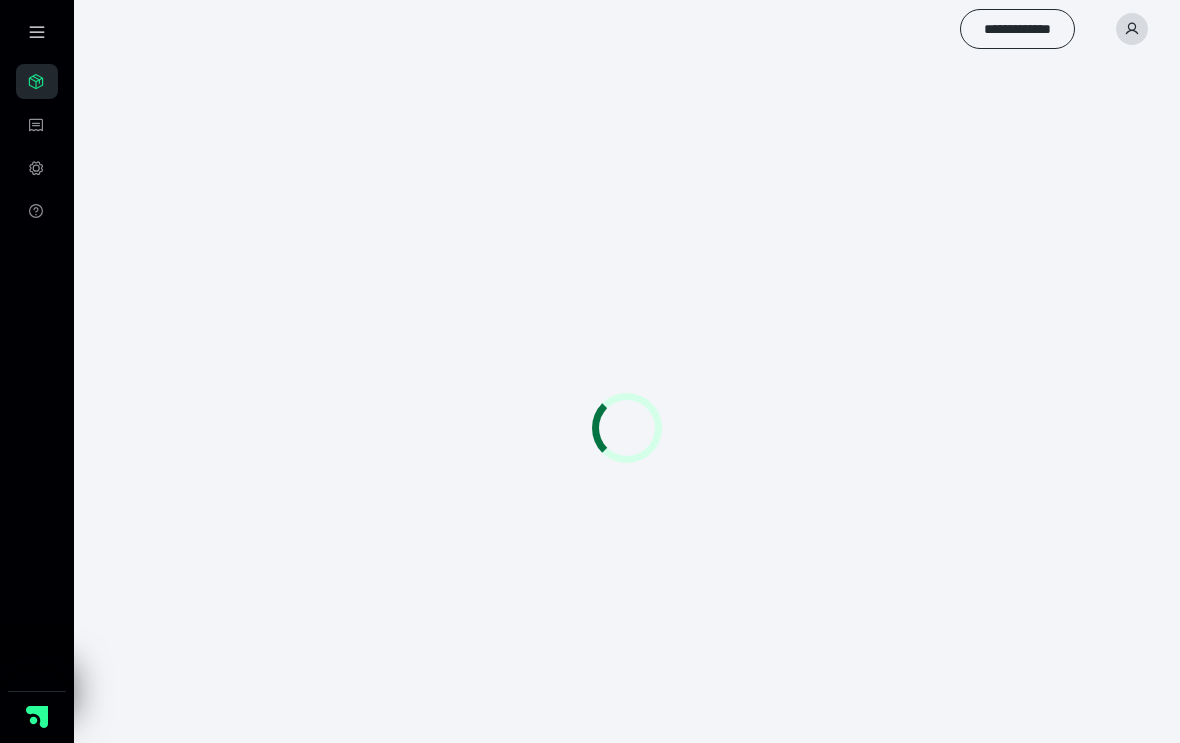 scroll, scrollTop: 0, scrollLeft: 0, axis: both 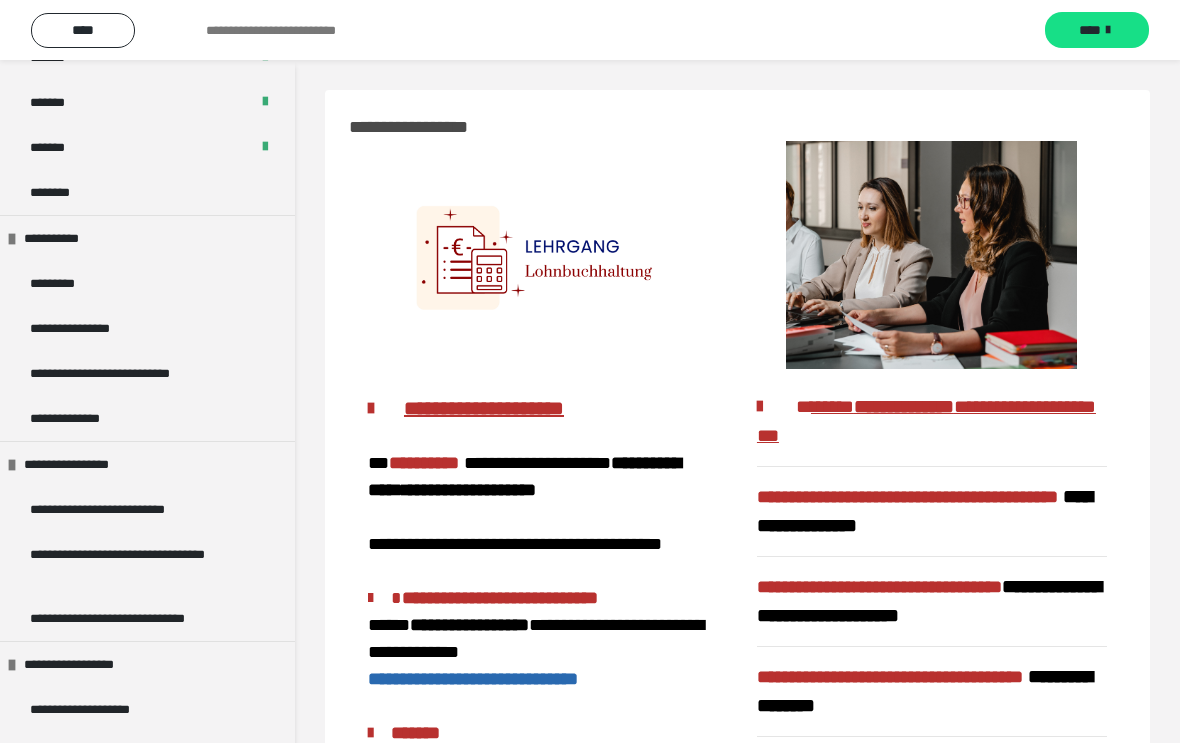 click on "********" at bounding box center [147, 192] 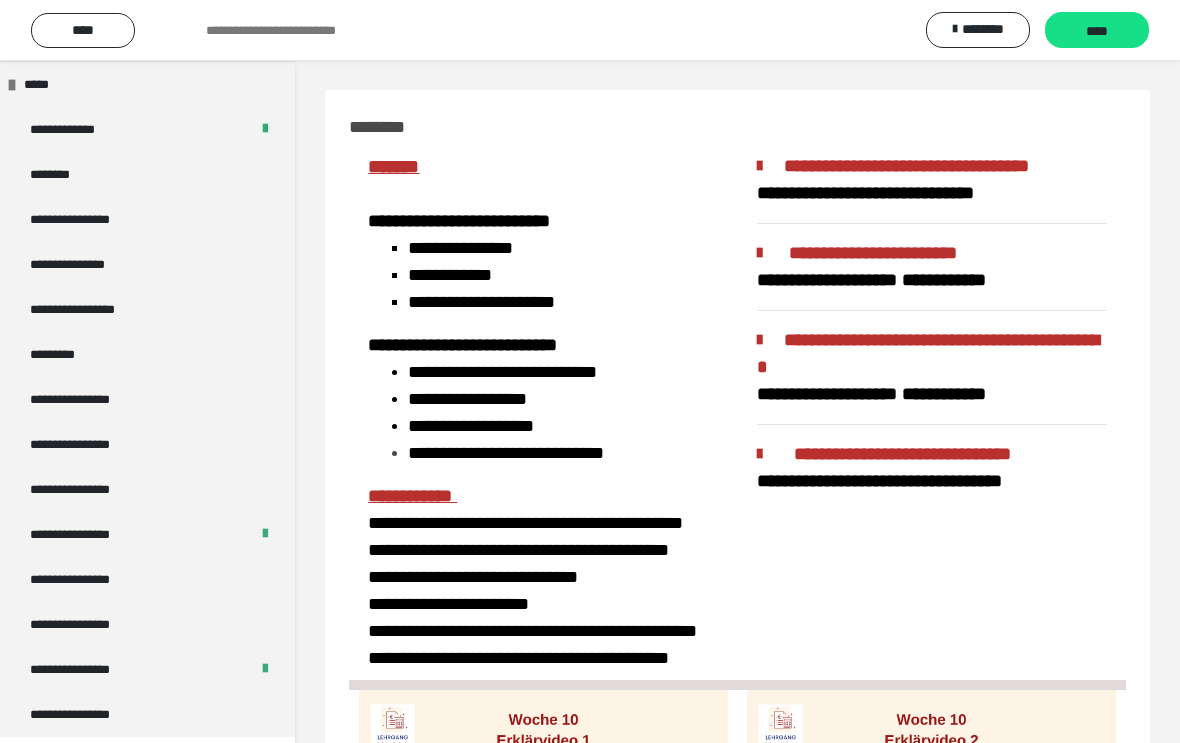 scroll, scrollTop: 2328, scrollLeft: 0, axis: vertical 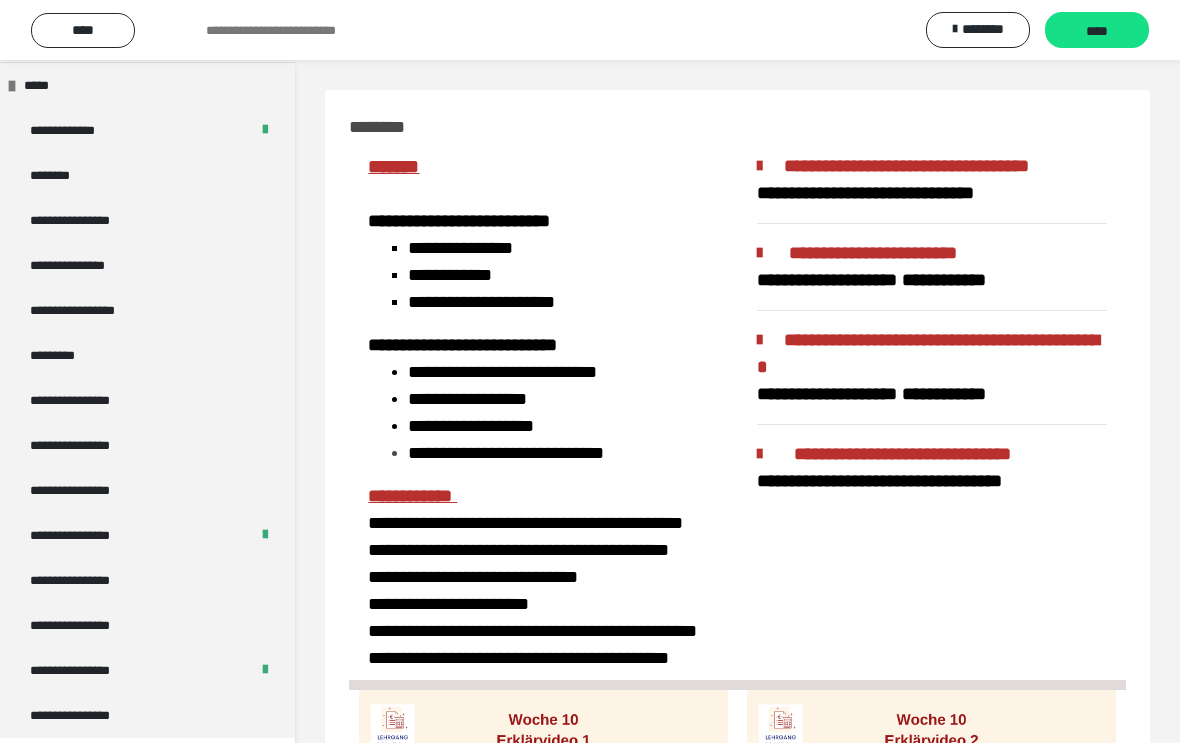 click on "**********" at bounding box center [87, 715] 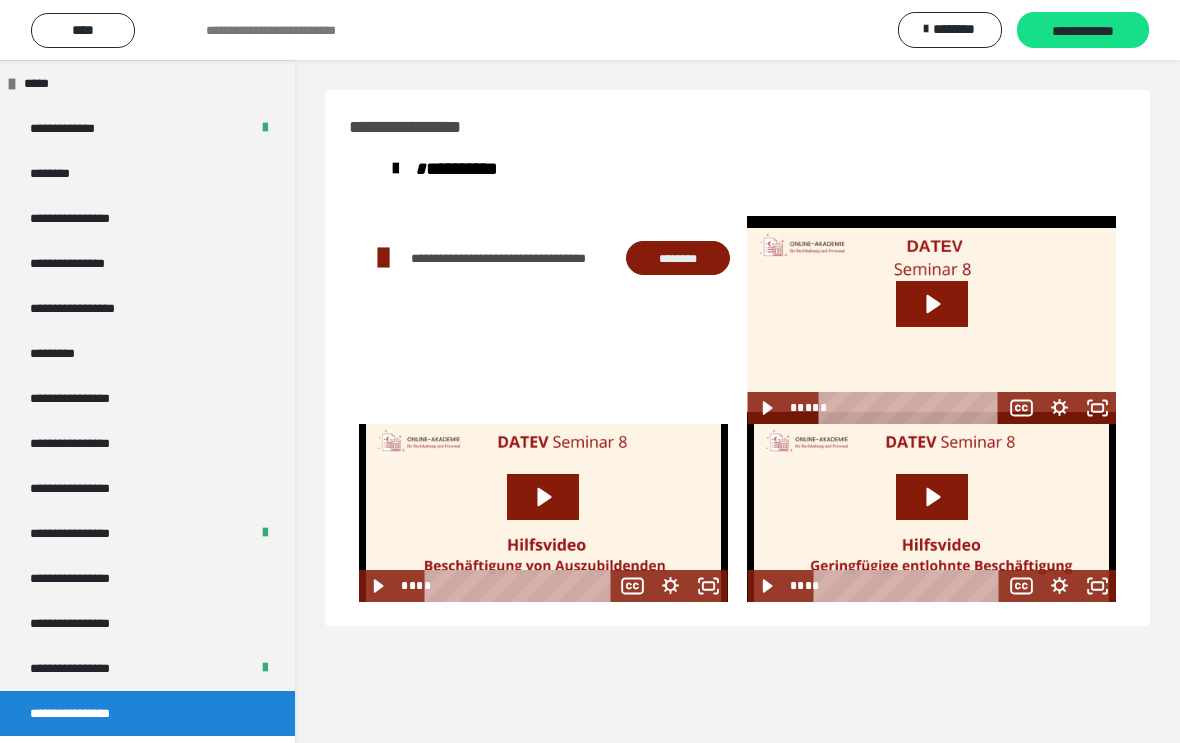 scroll, scrollTop: 2282, scrollLeft: 0, axis: vertical 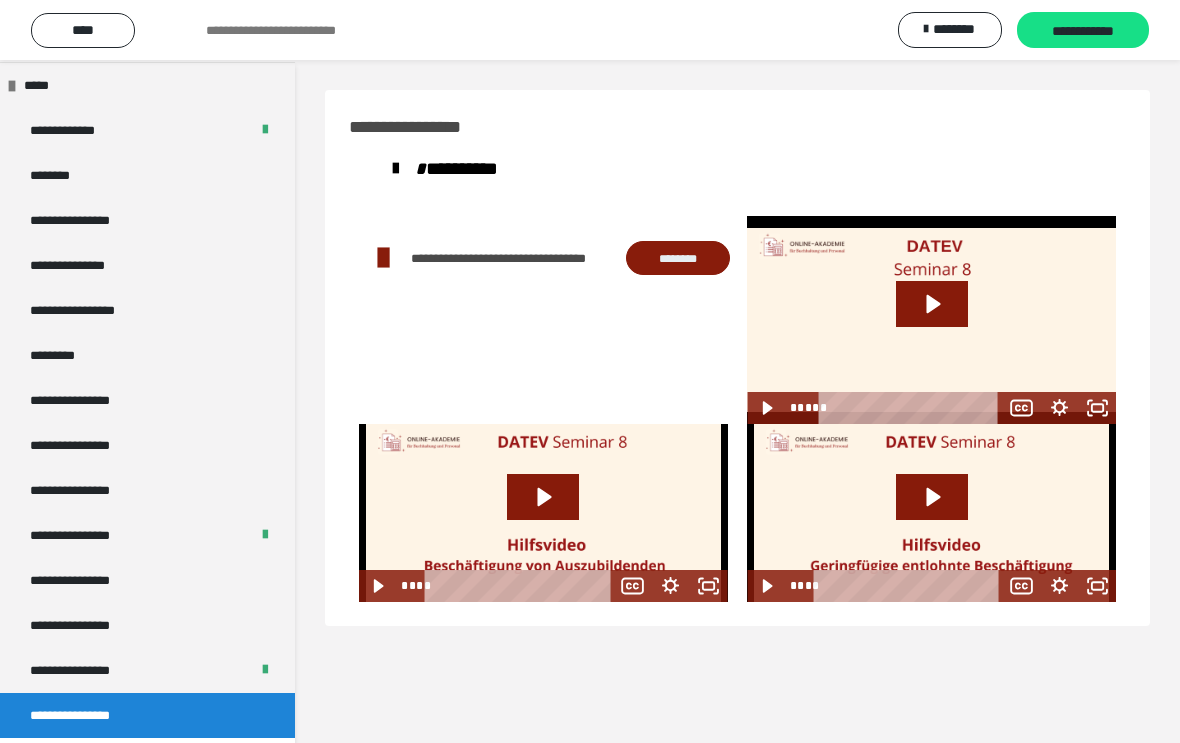 click on "*********" at bounding box center [147, 355] 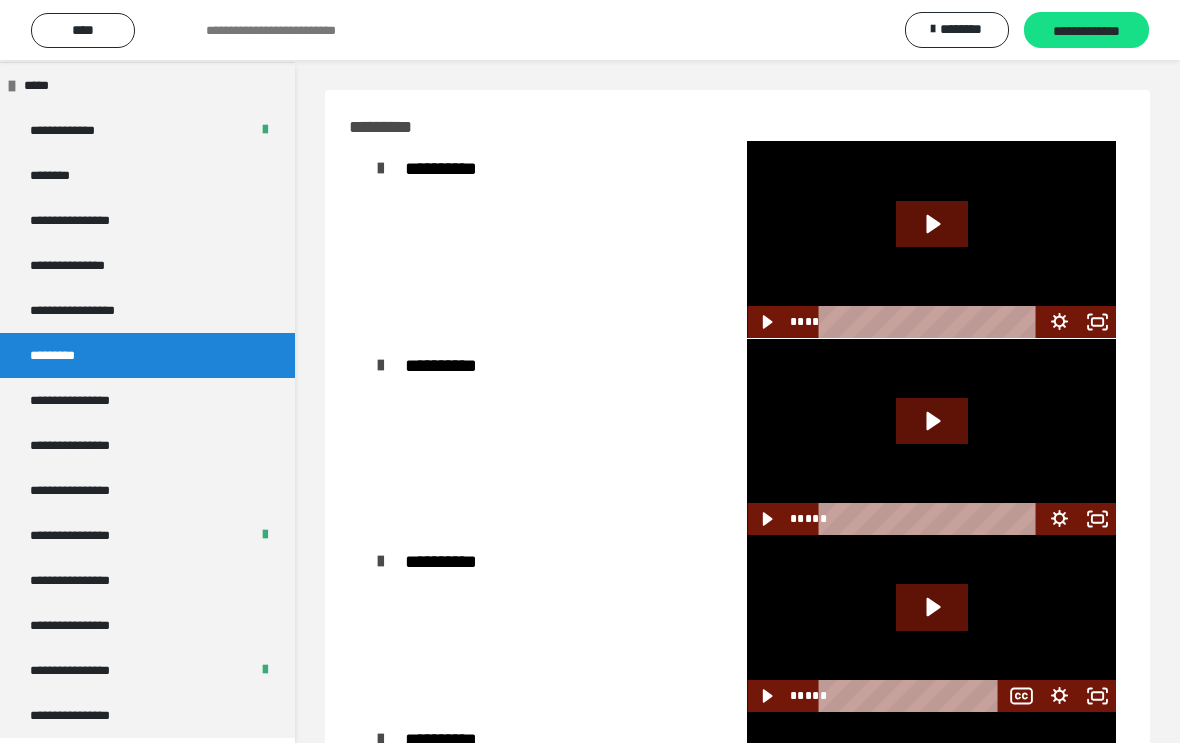 scroll, scrollTop: 232, scrollLeft: 0, axis: vertical 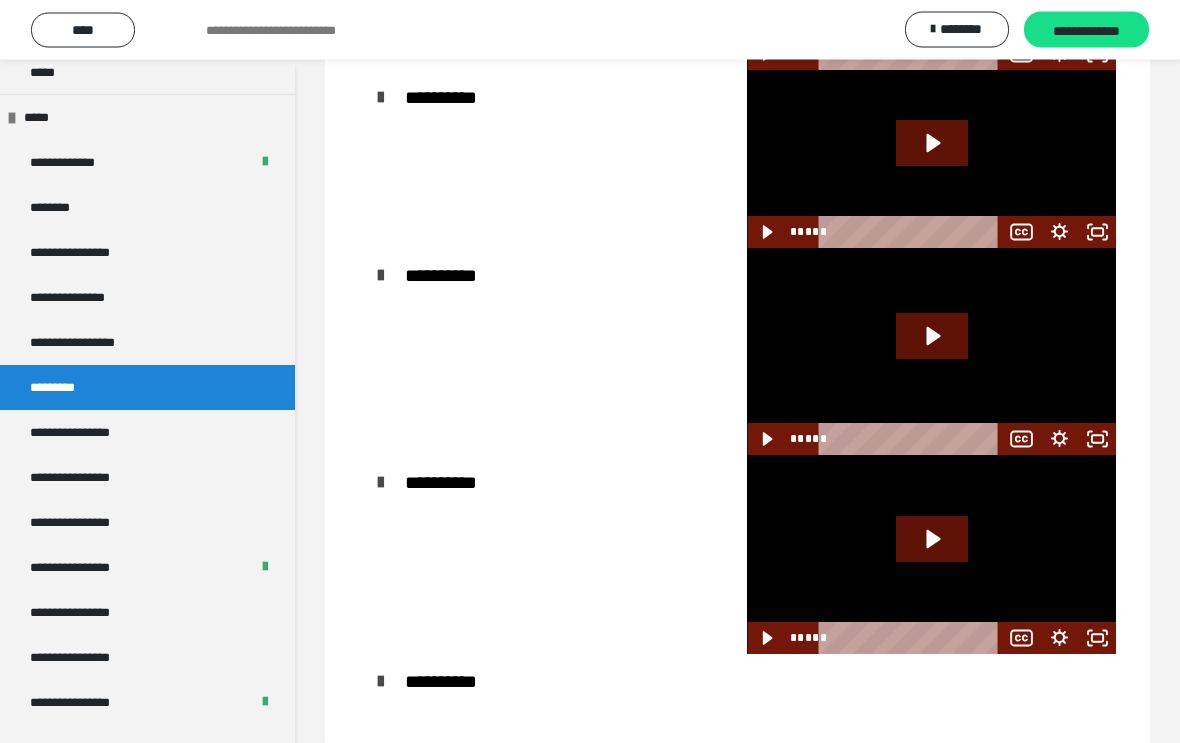 click on "**********" at bounding box center [441, 483] 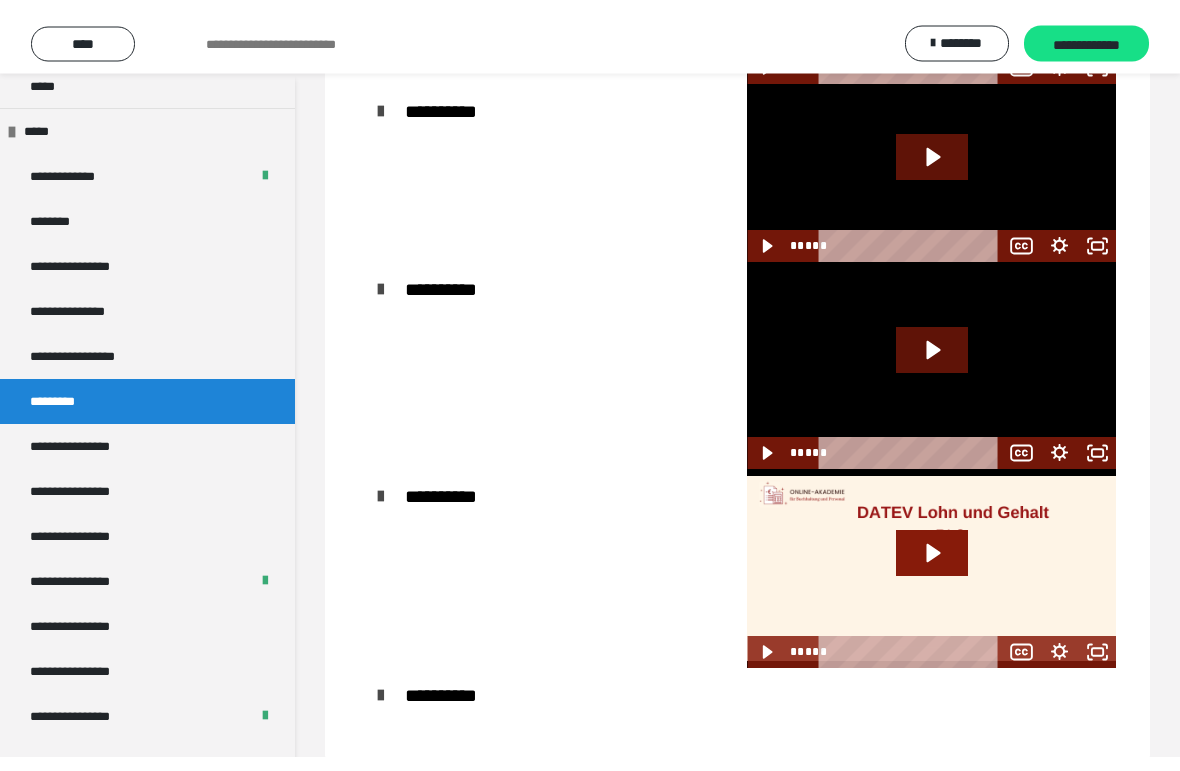 scroll, scrollTop: 641, scrollLeft: 0, axis: vertical 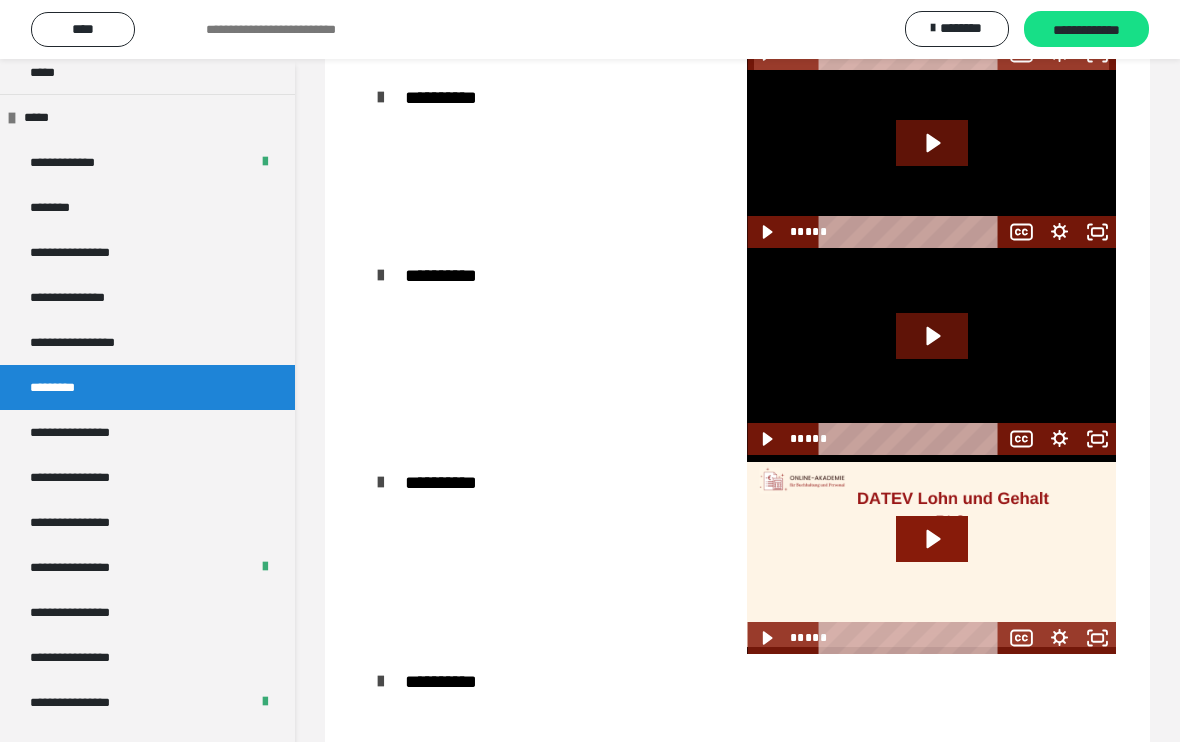 click 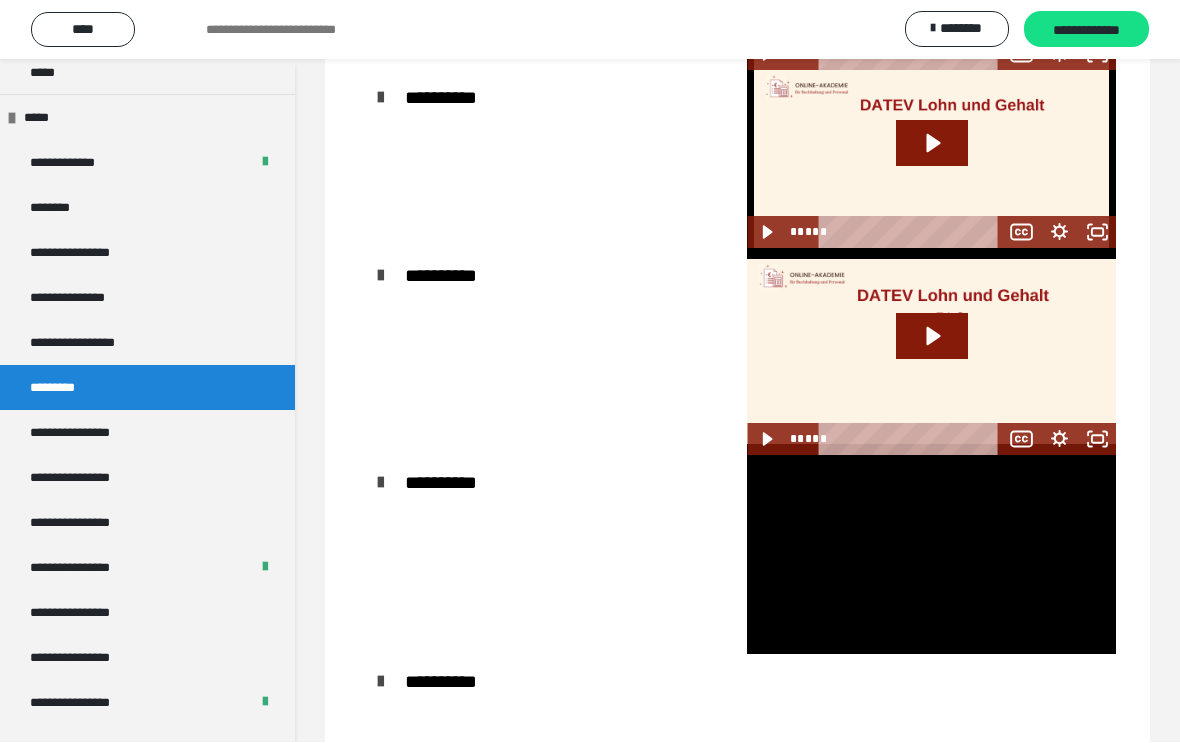 click at bounding box center (931, 555) 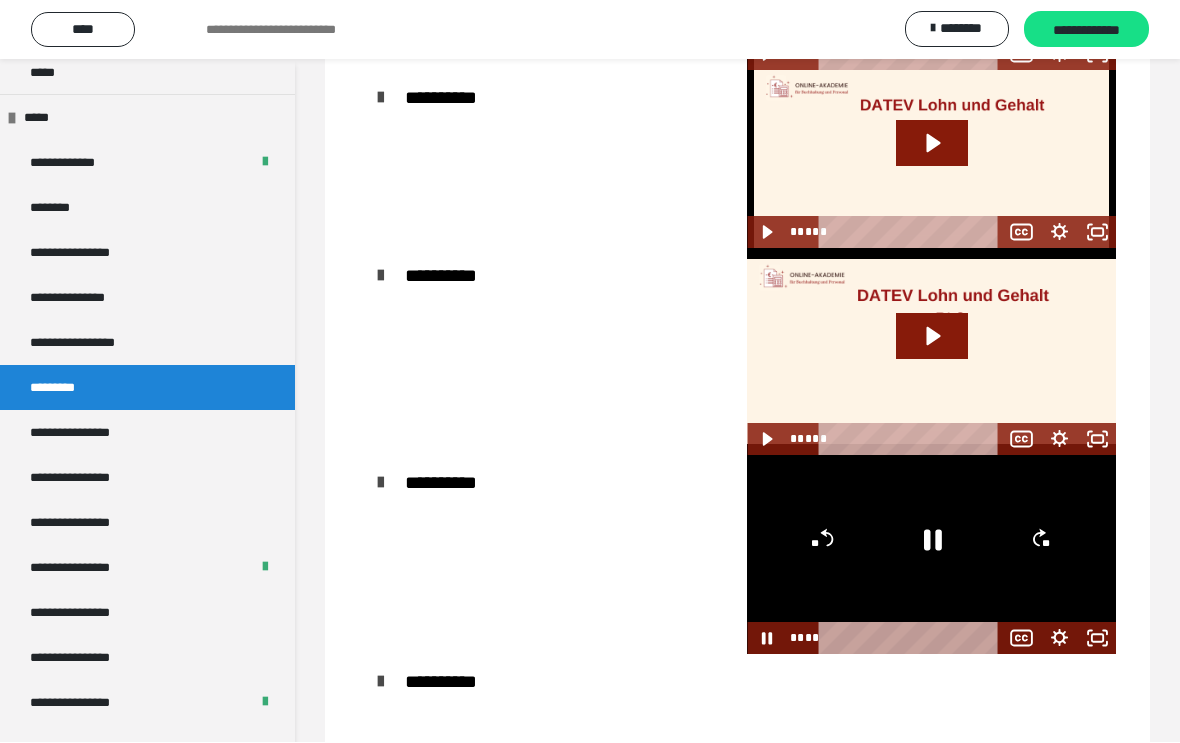 click 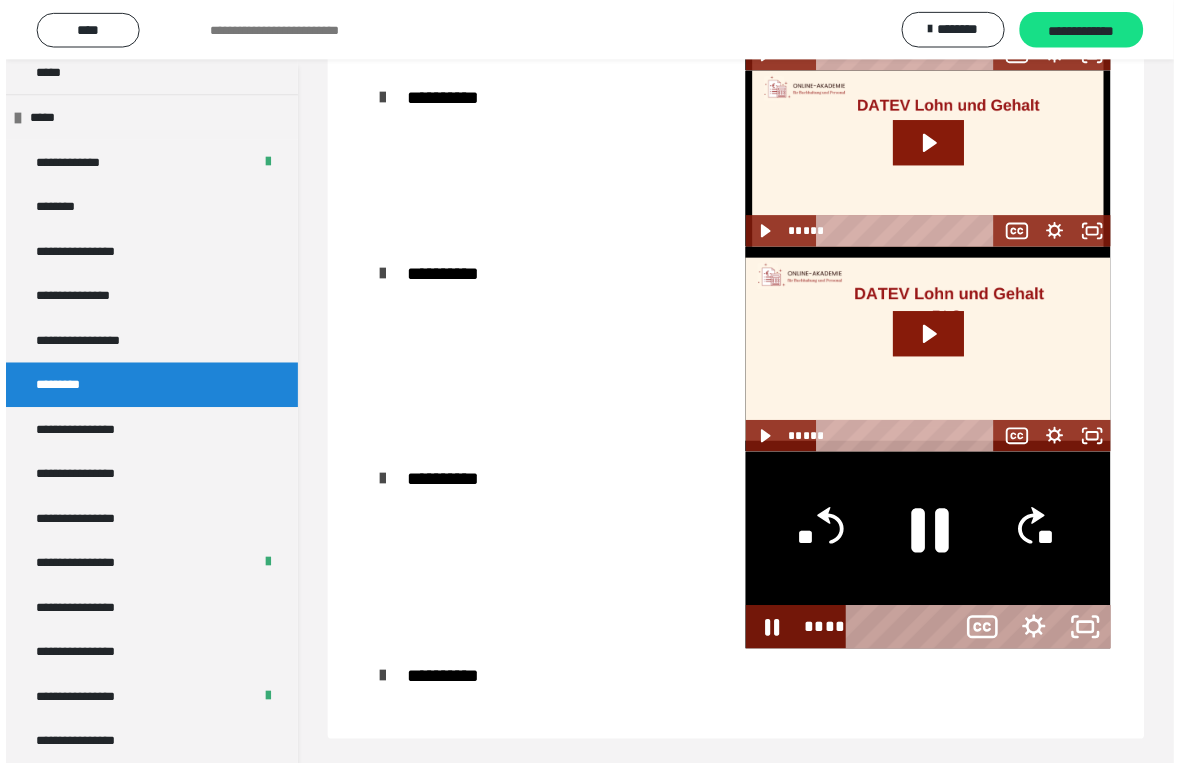 scroll, scrollTop: 24, scrollLeft: 0, axis: vertical 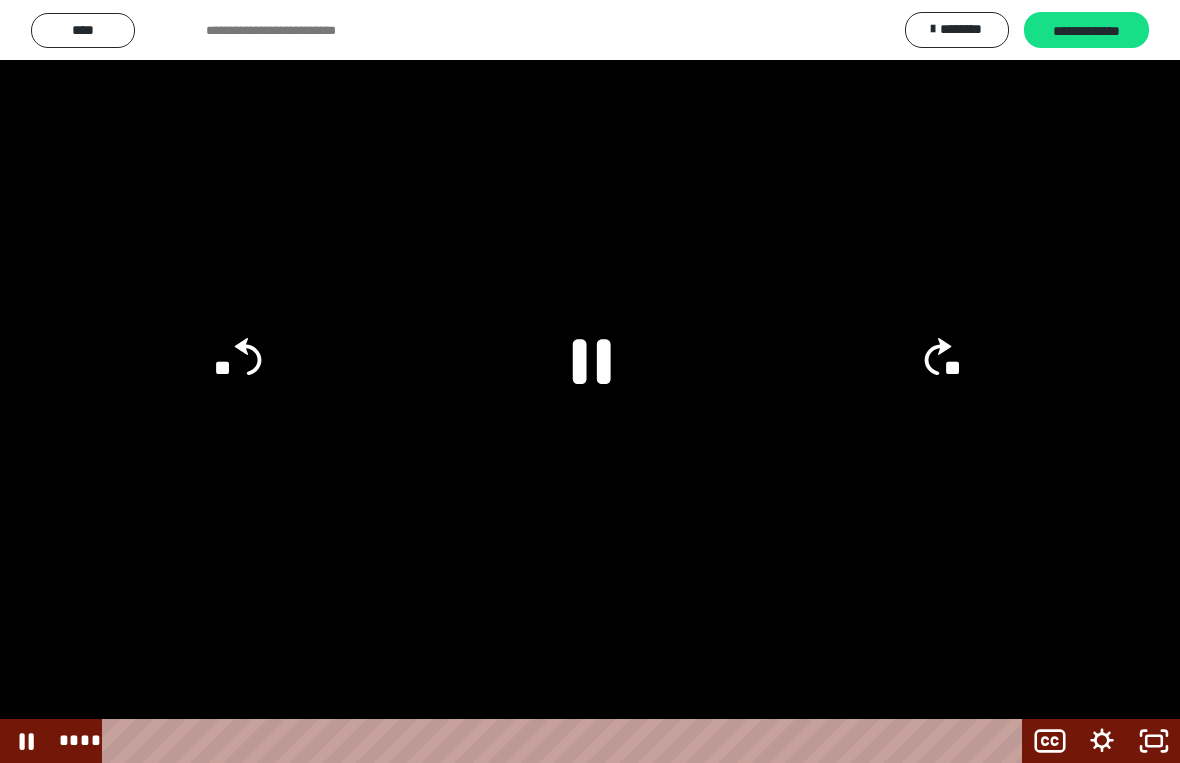 click 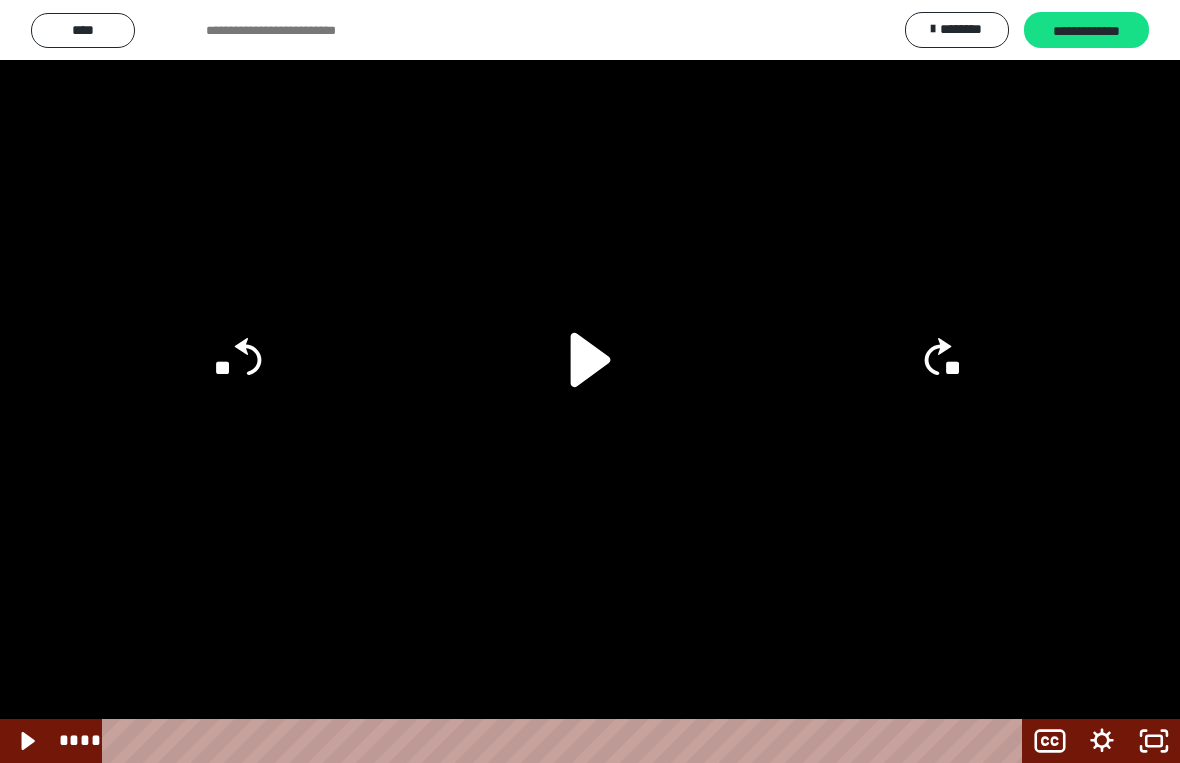 click 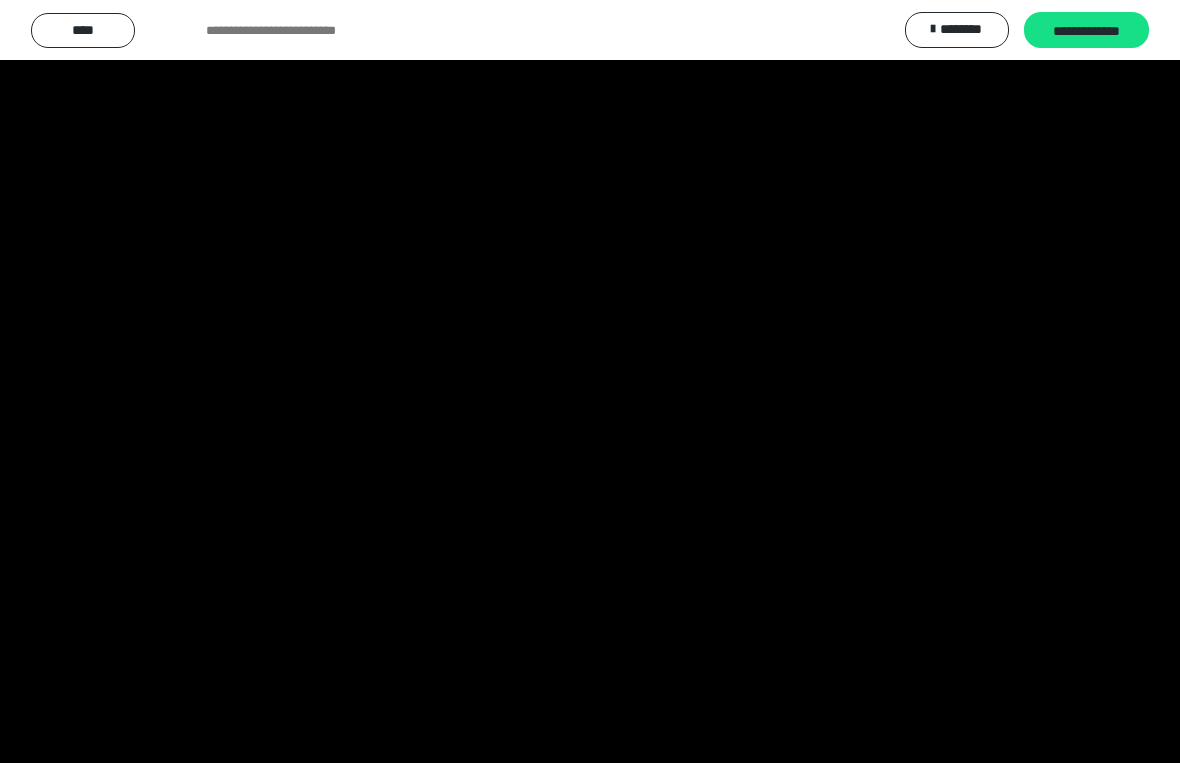 click at bounding box center [590, 381] 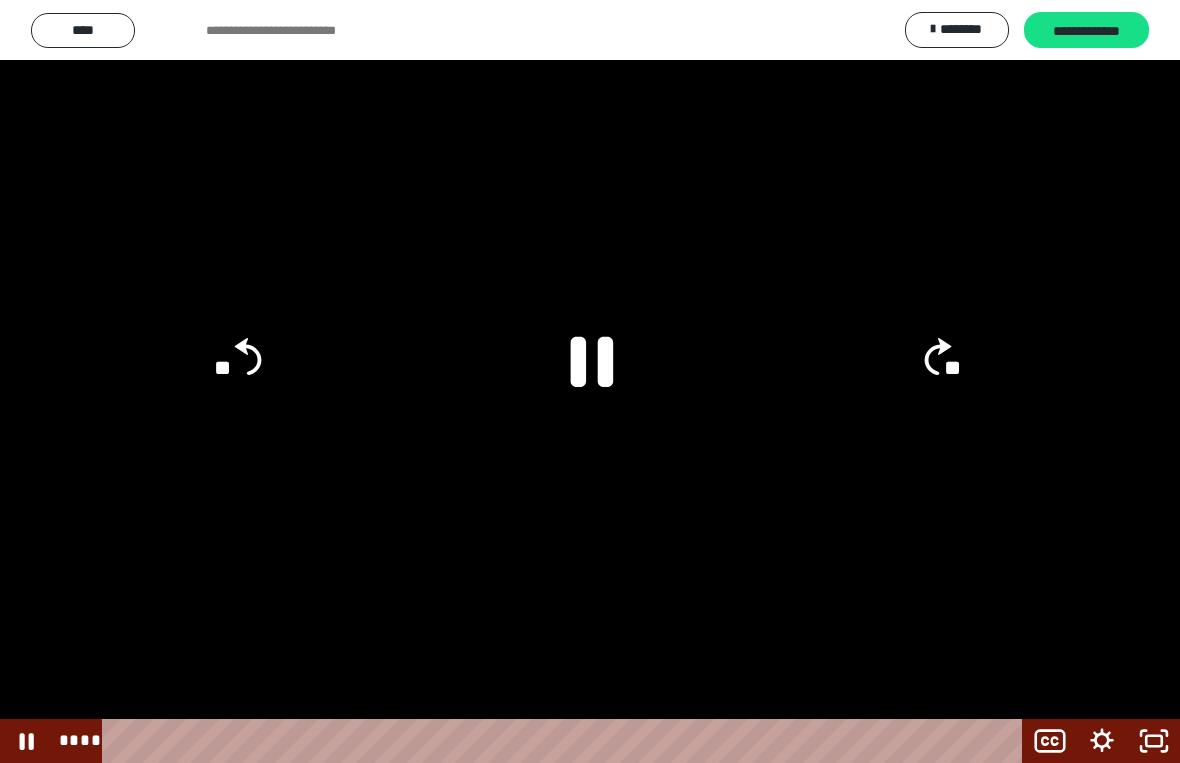 click 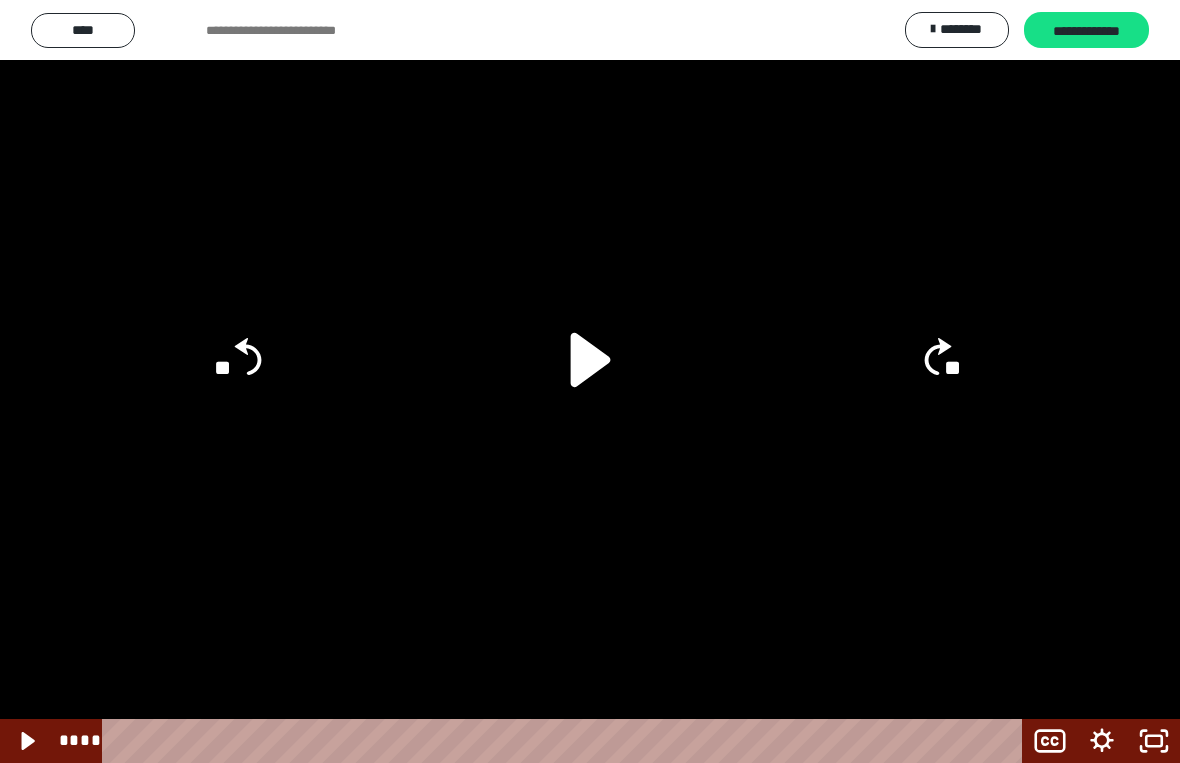 click 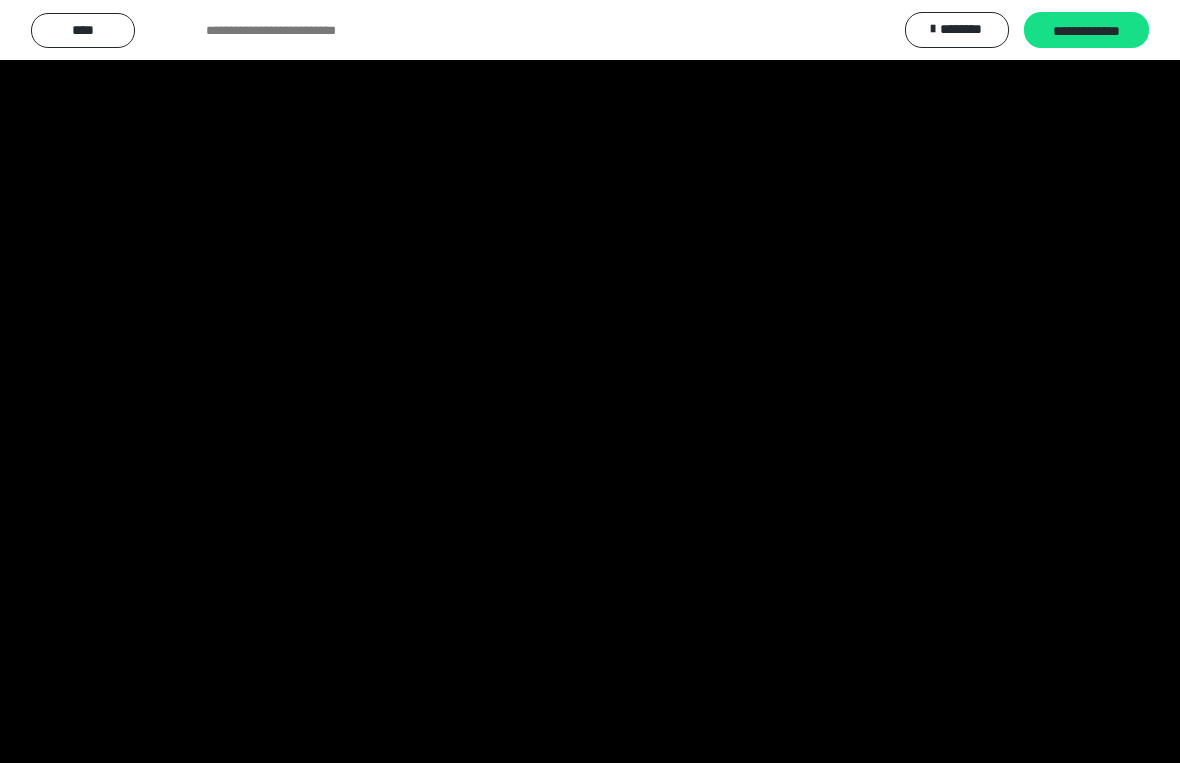click at bounding box center [590, 381] 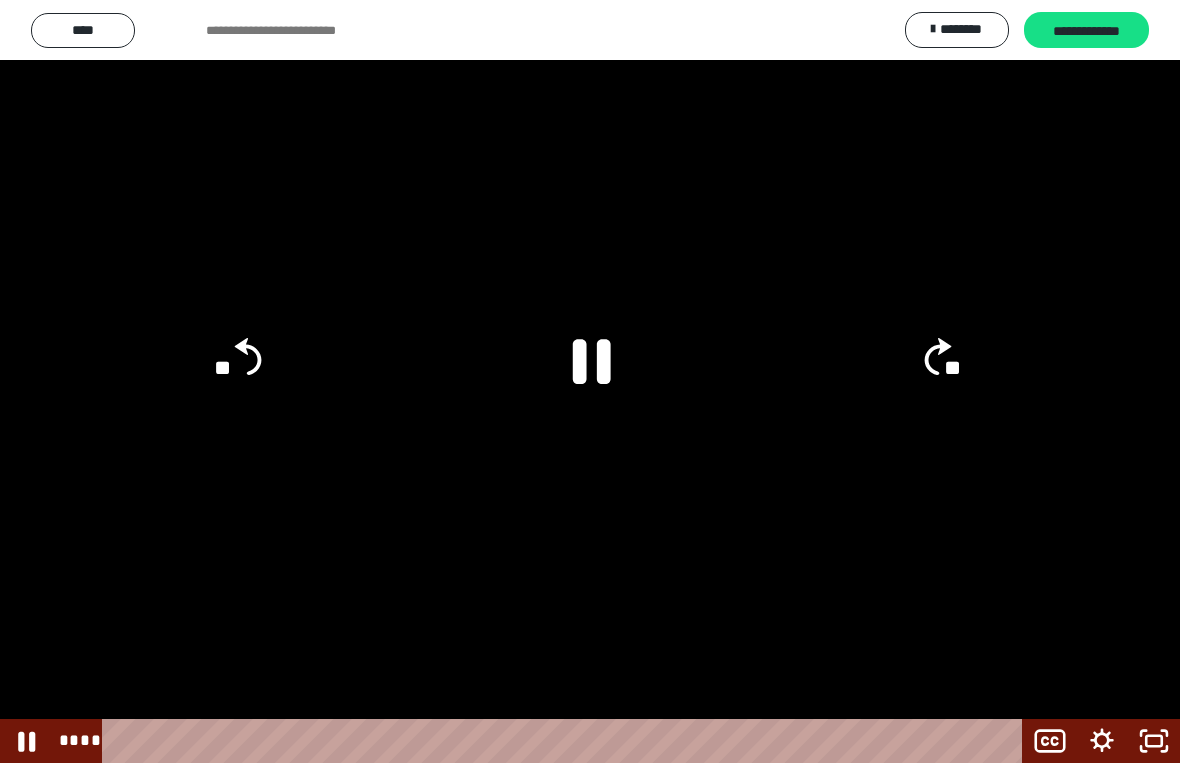 click 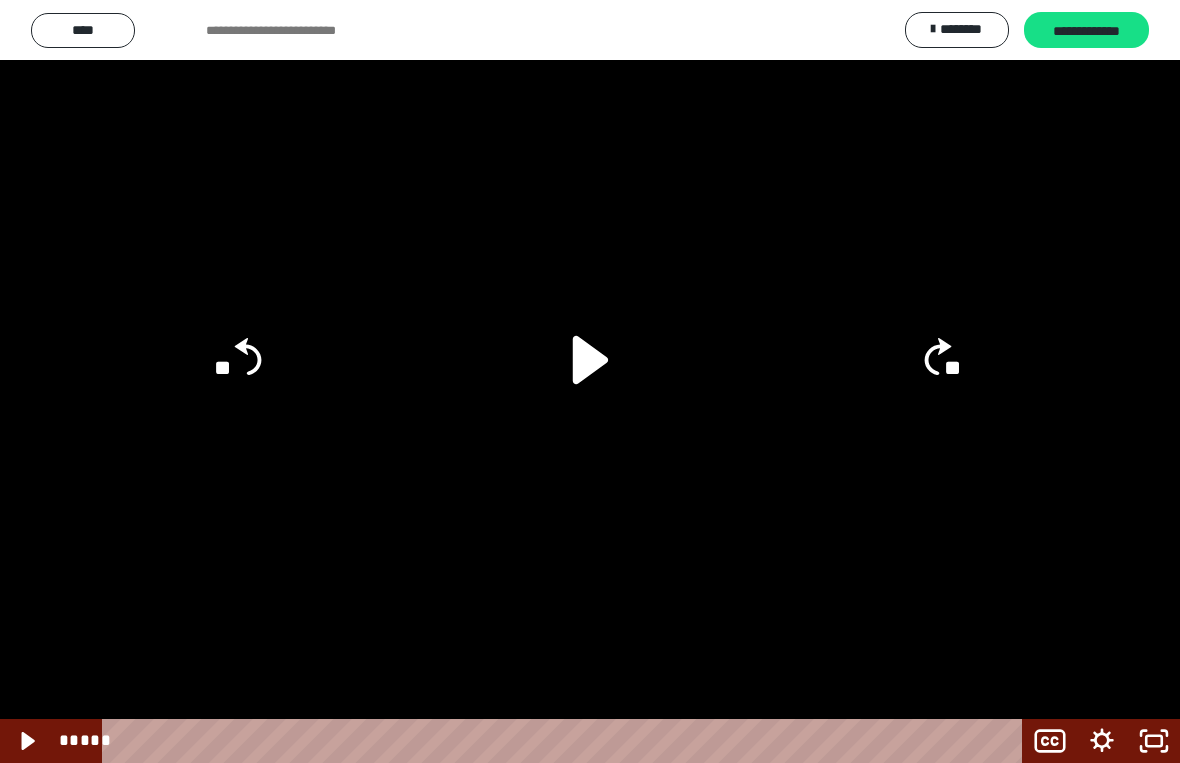 click 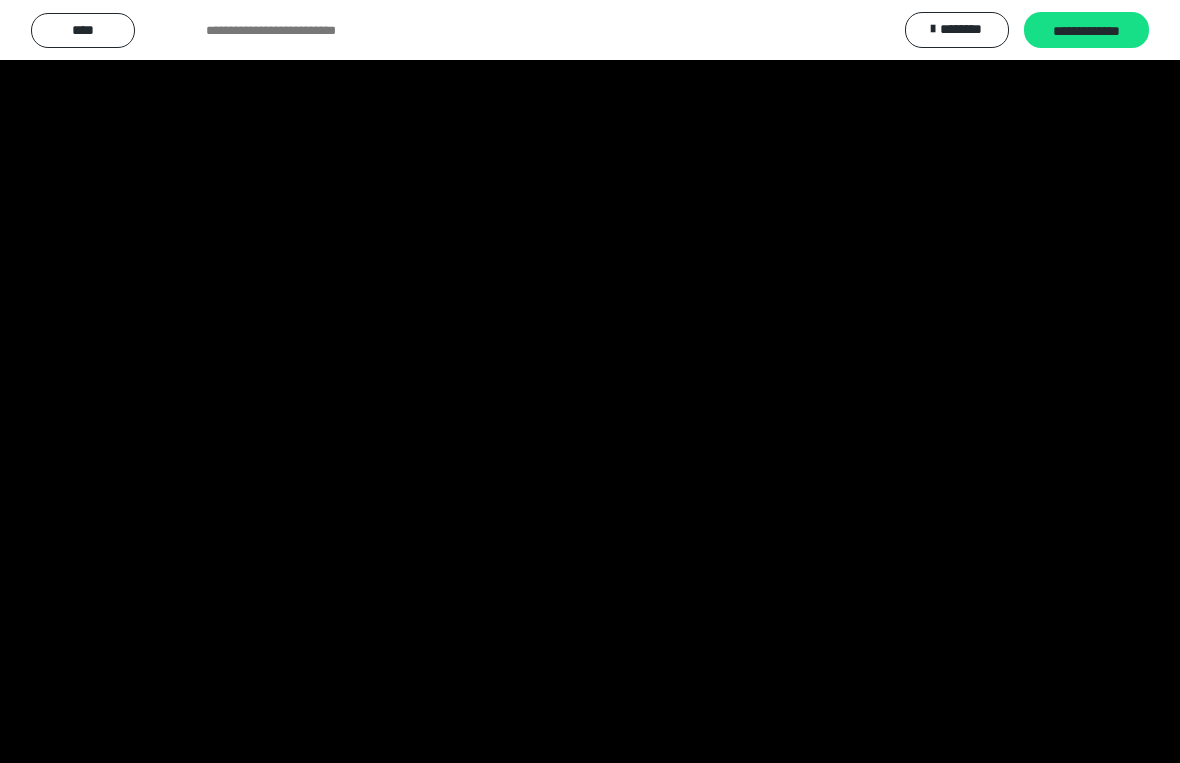 click at bounding box center (590, 381) 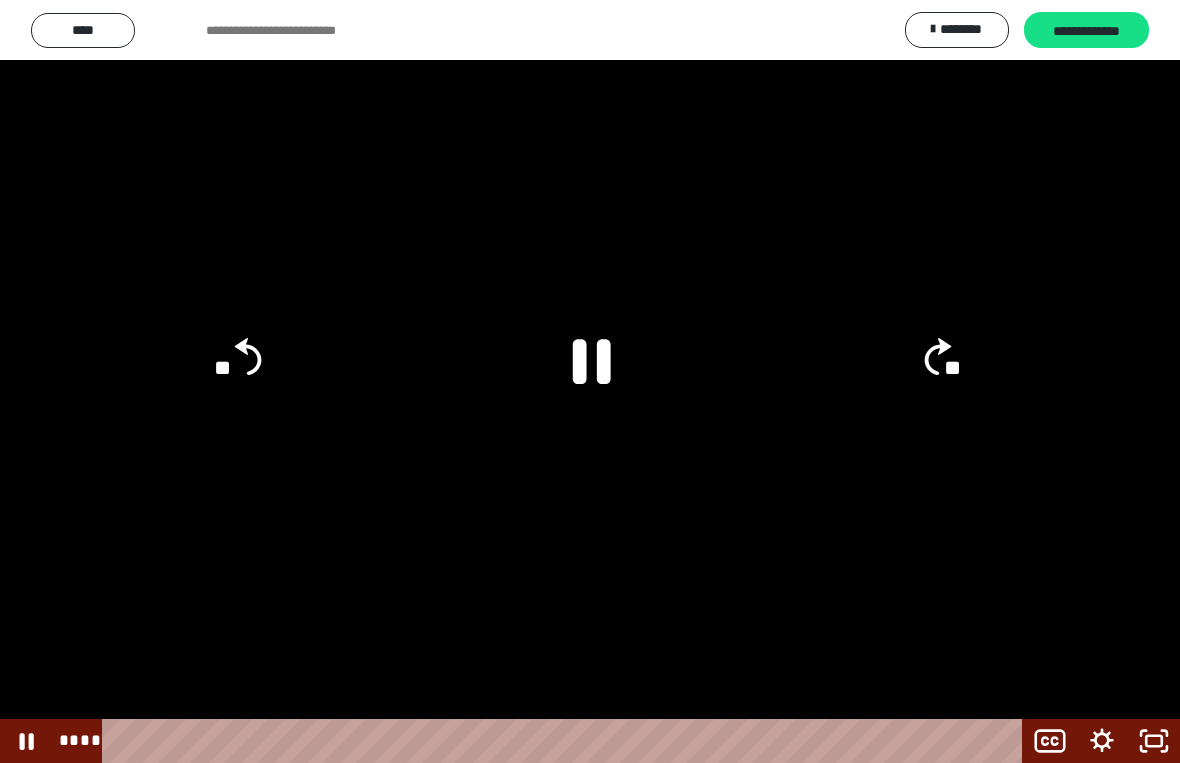 click 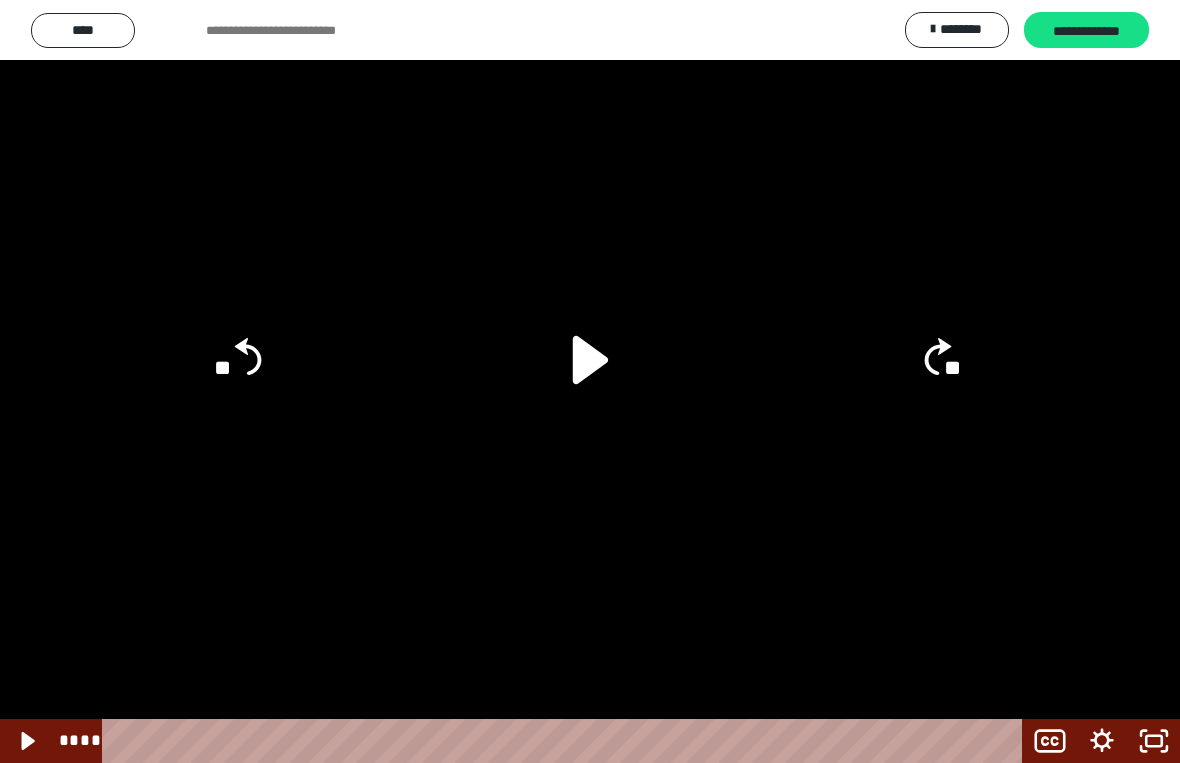 click 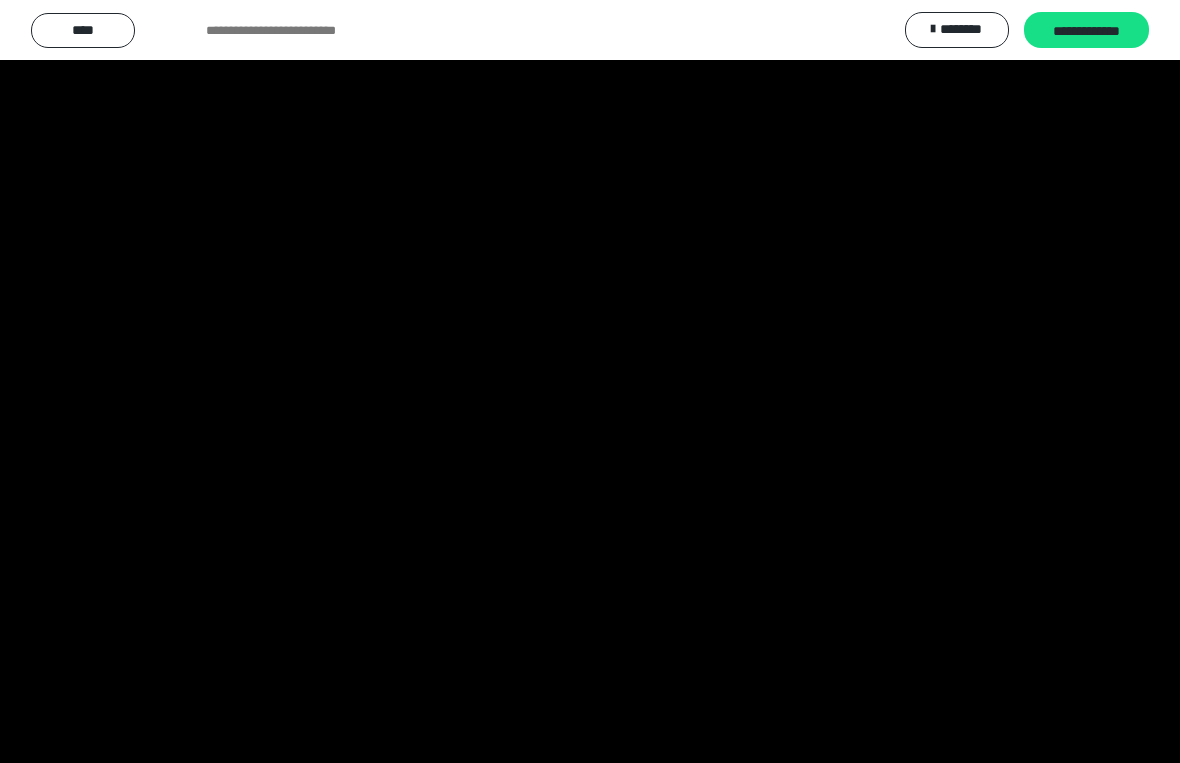 click at bounding box center [590, 381] 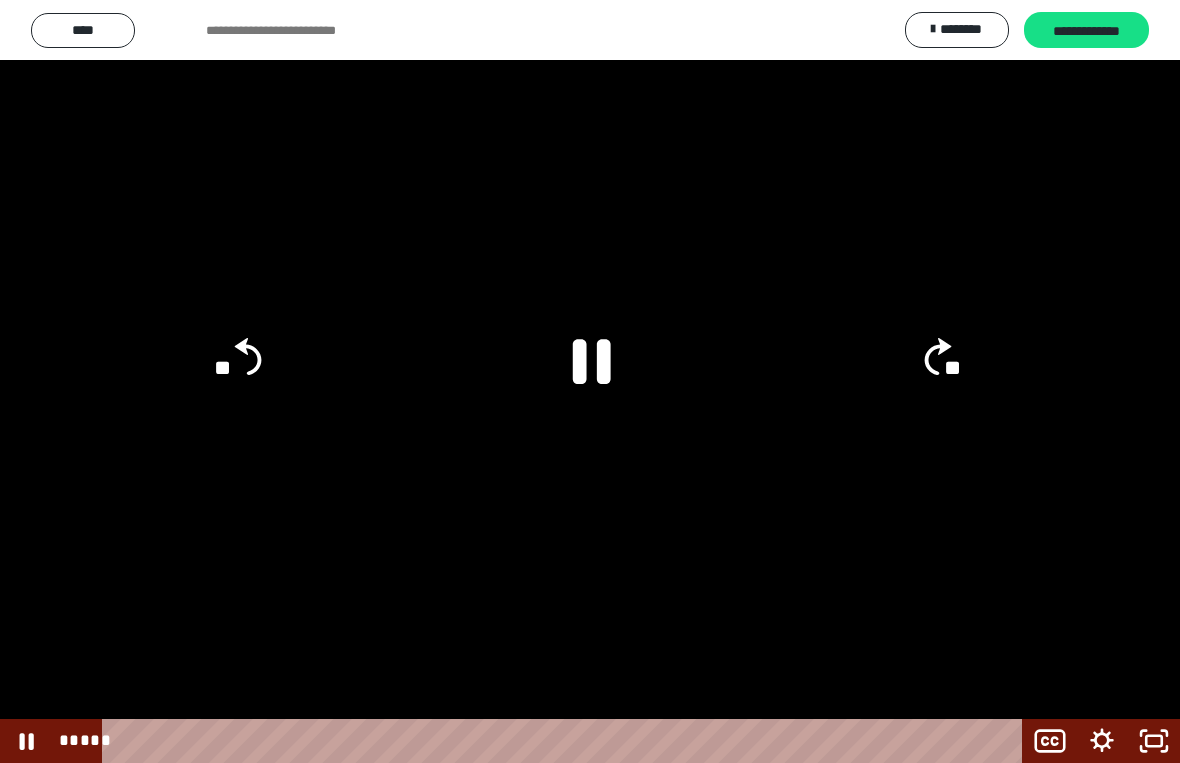 click 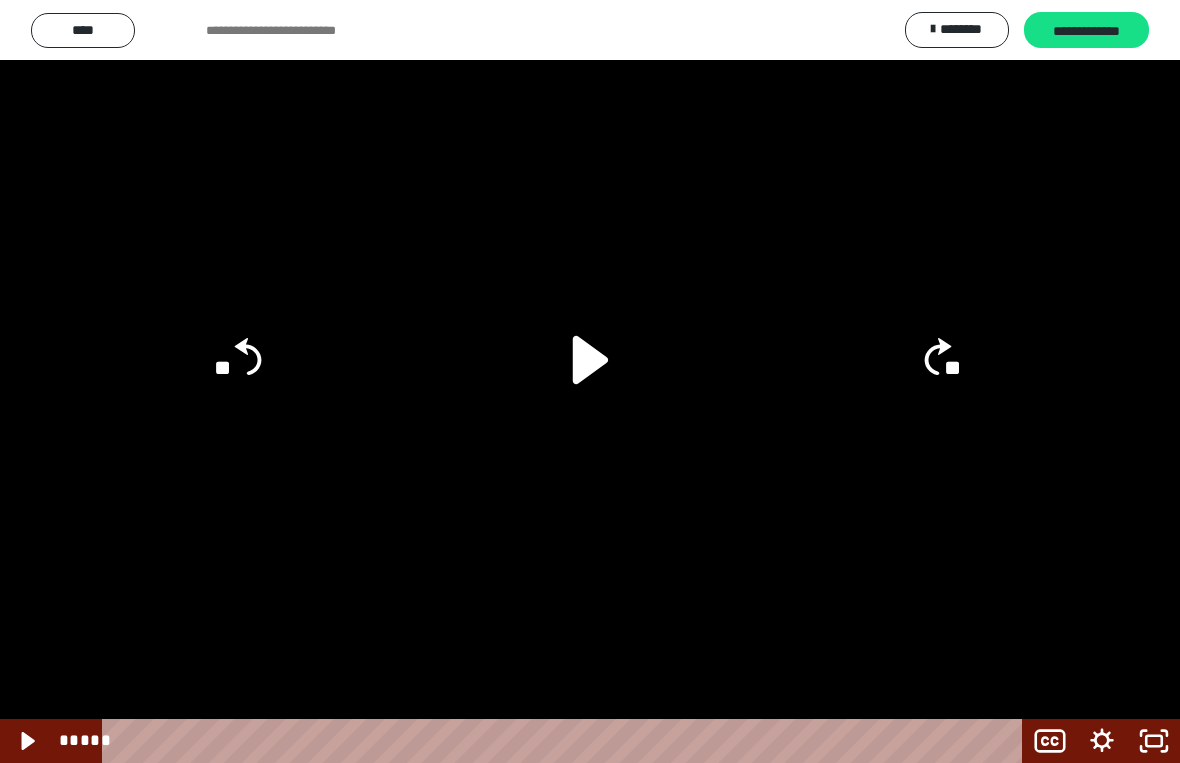 click 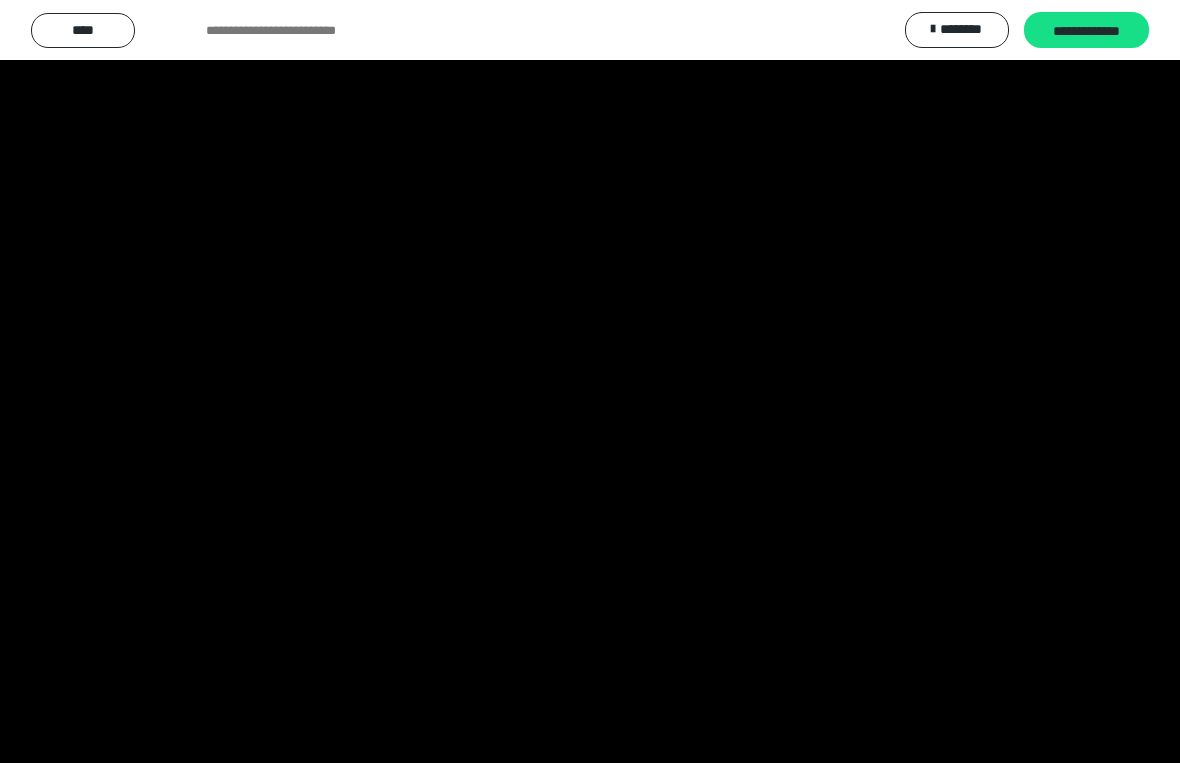 click at bounding box center [590, 381] 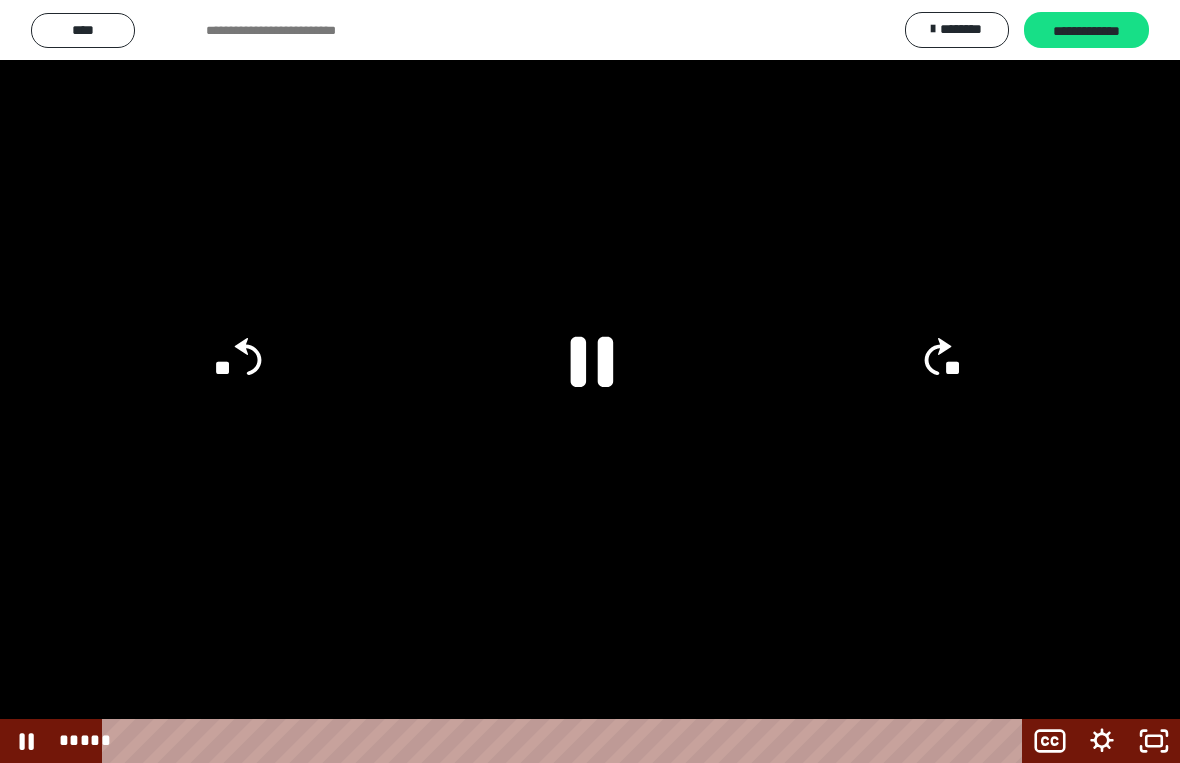 click 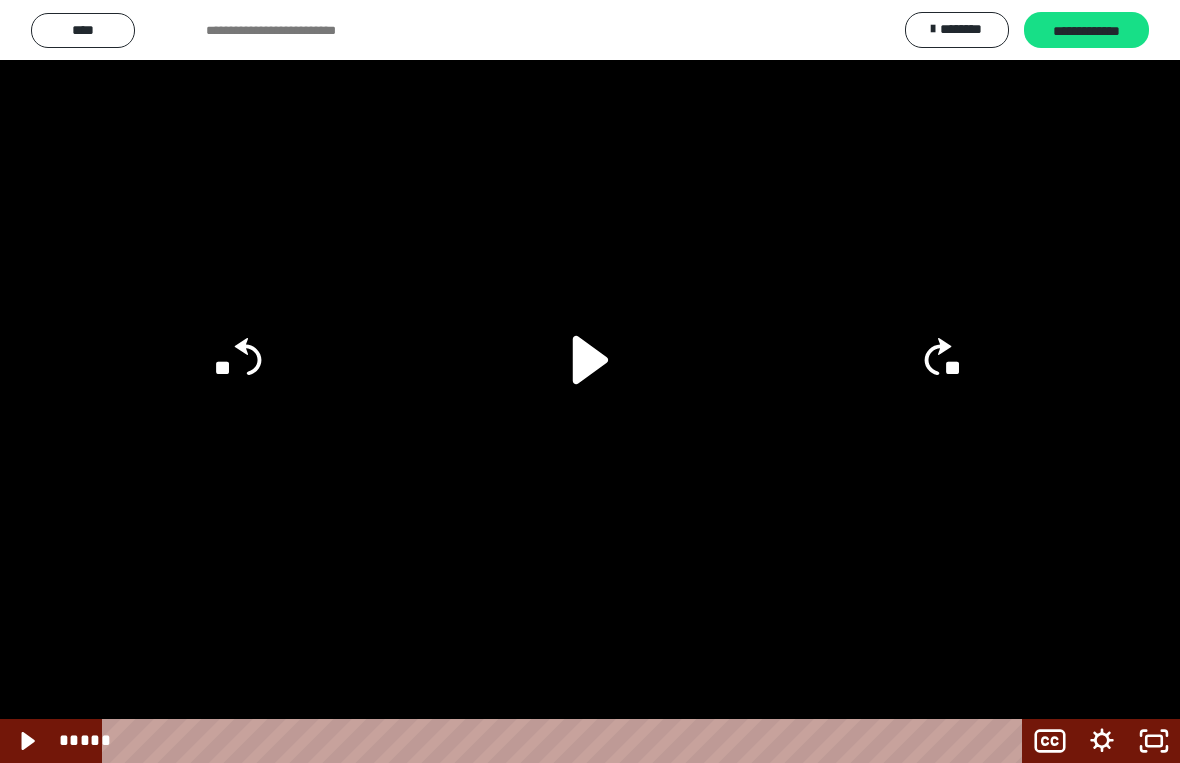 click 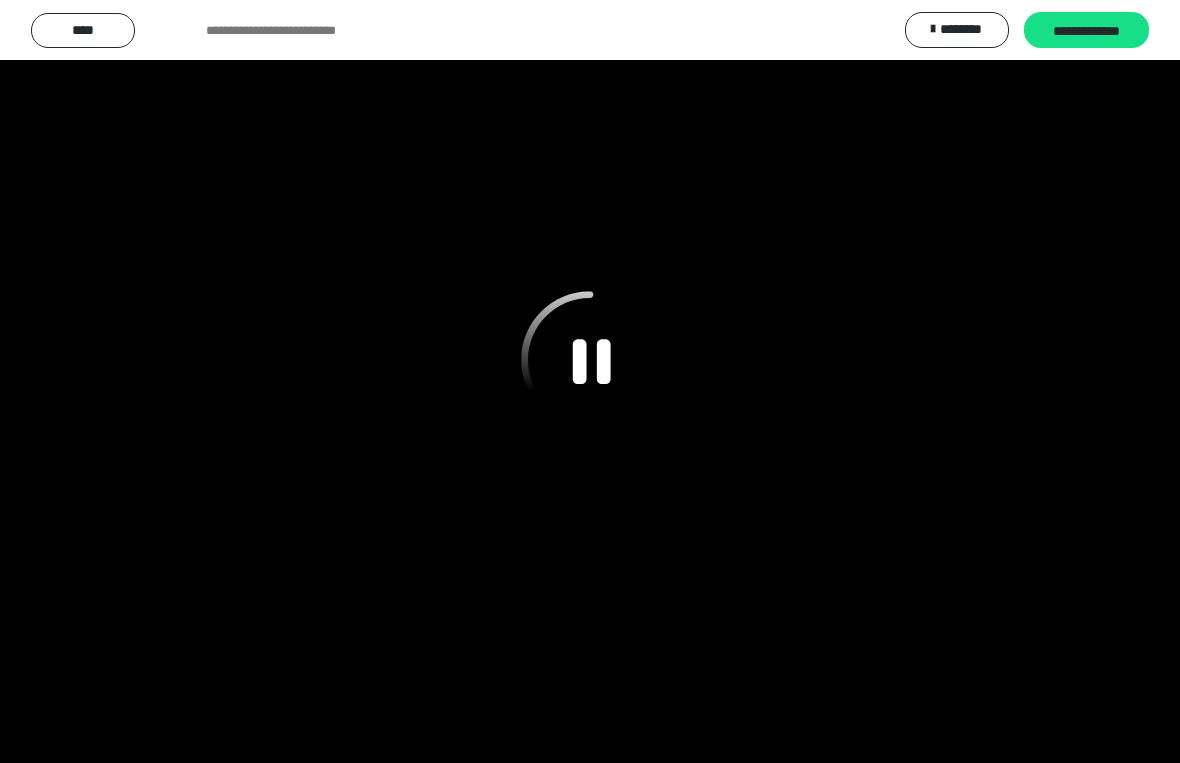 click 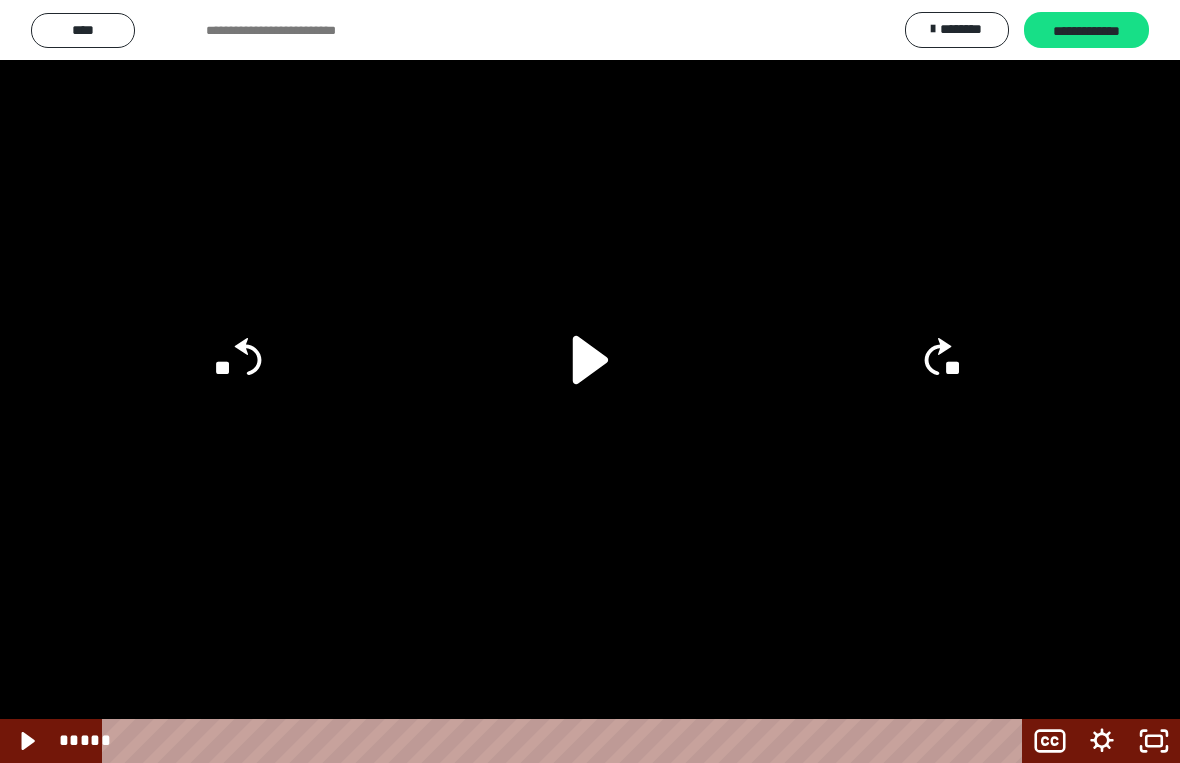 click 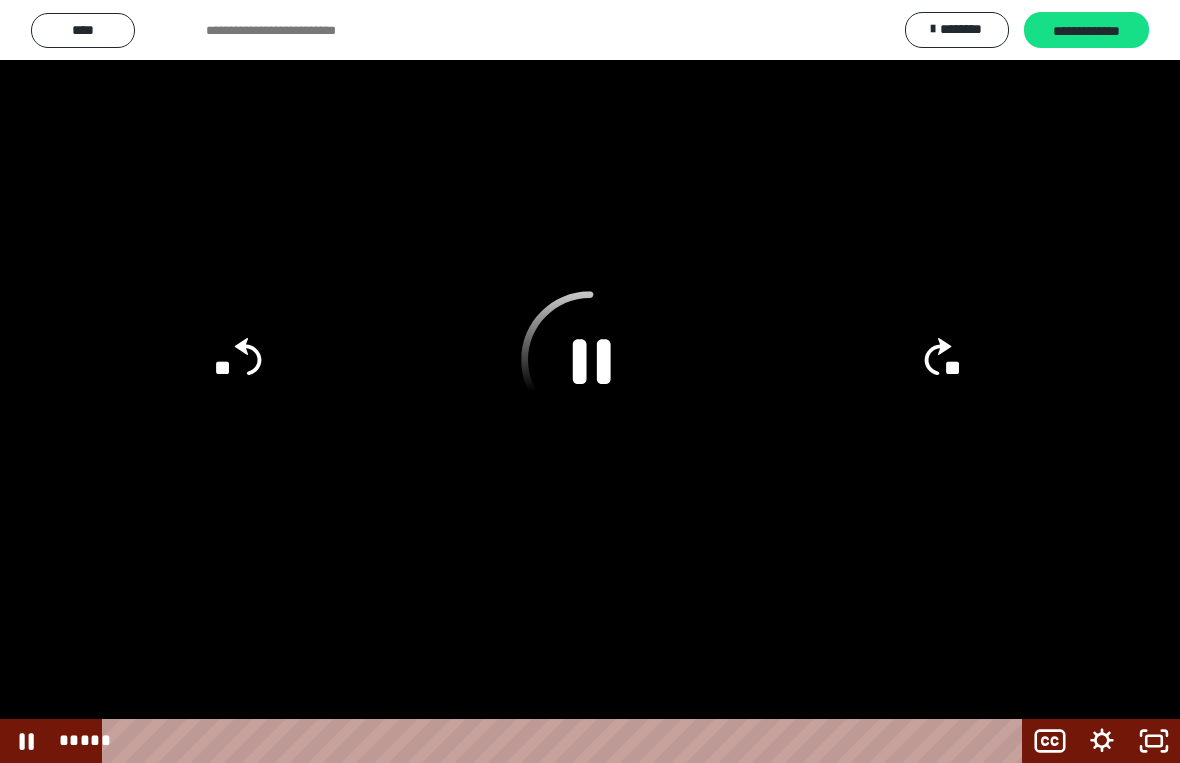 click 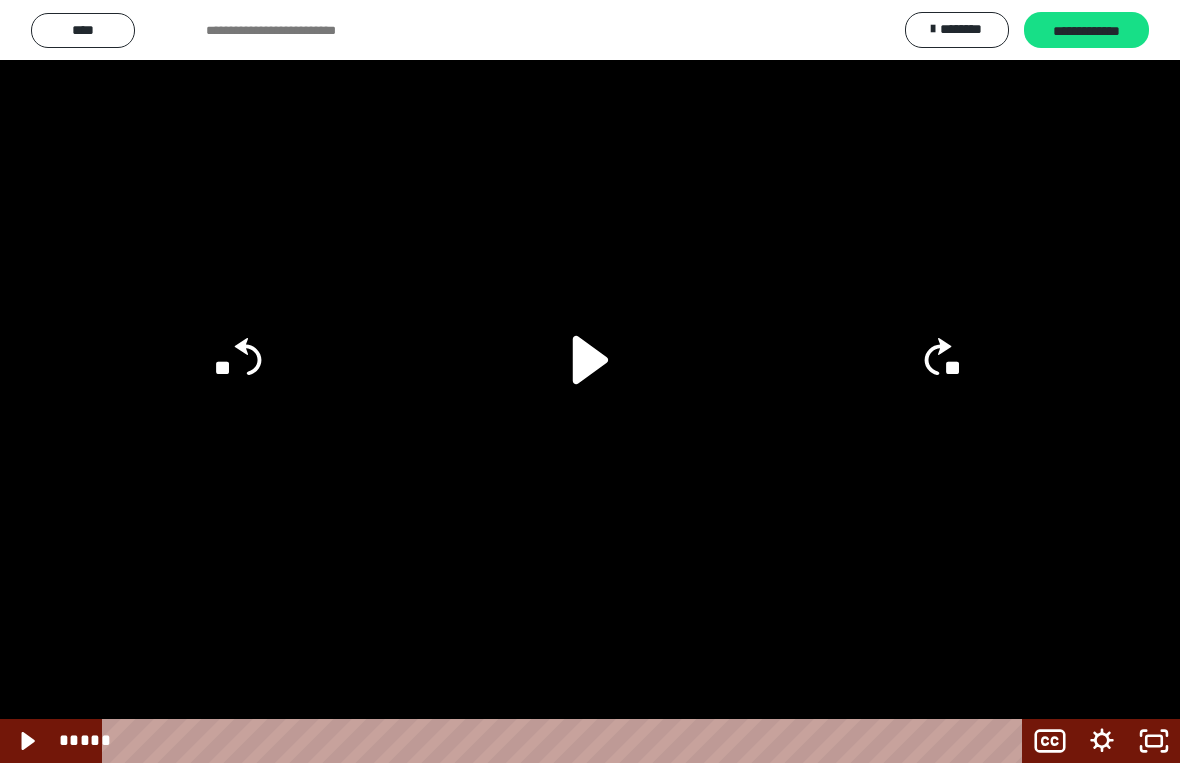 click 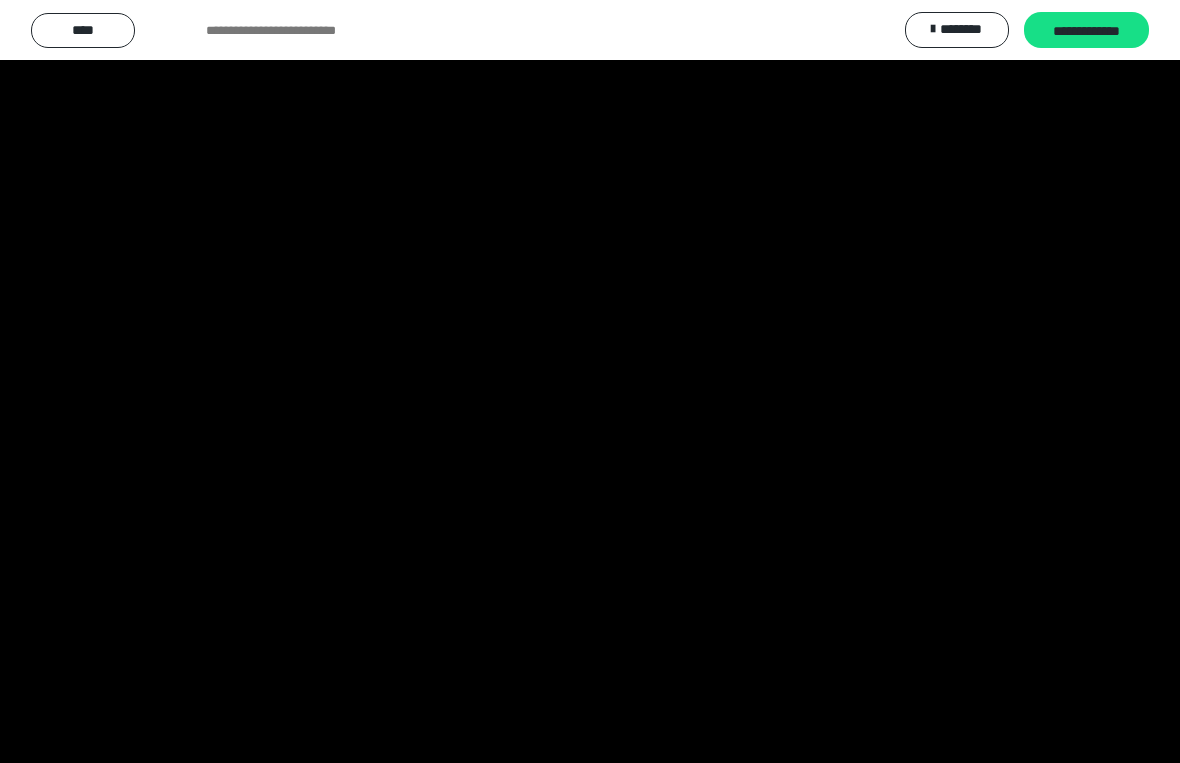 click at bounding box center (590, 381) 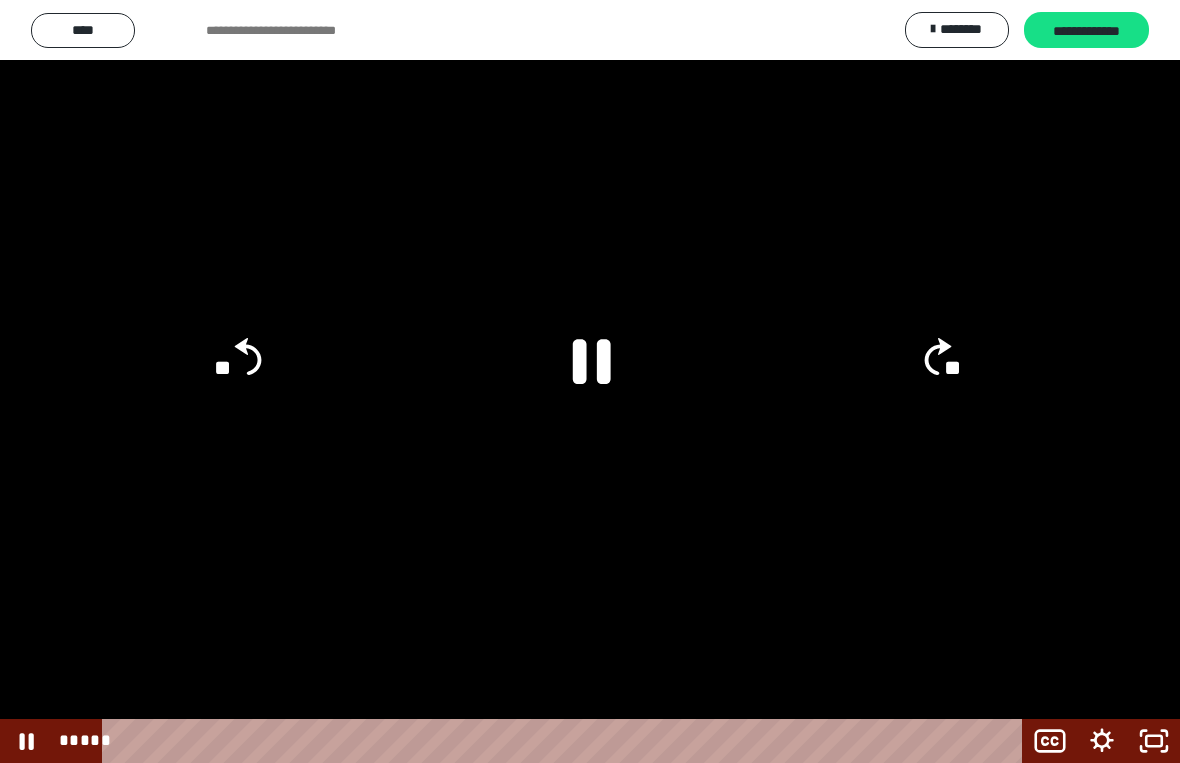 click 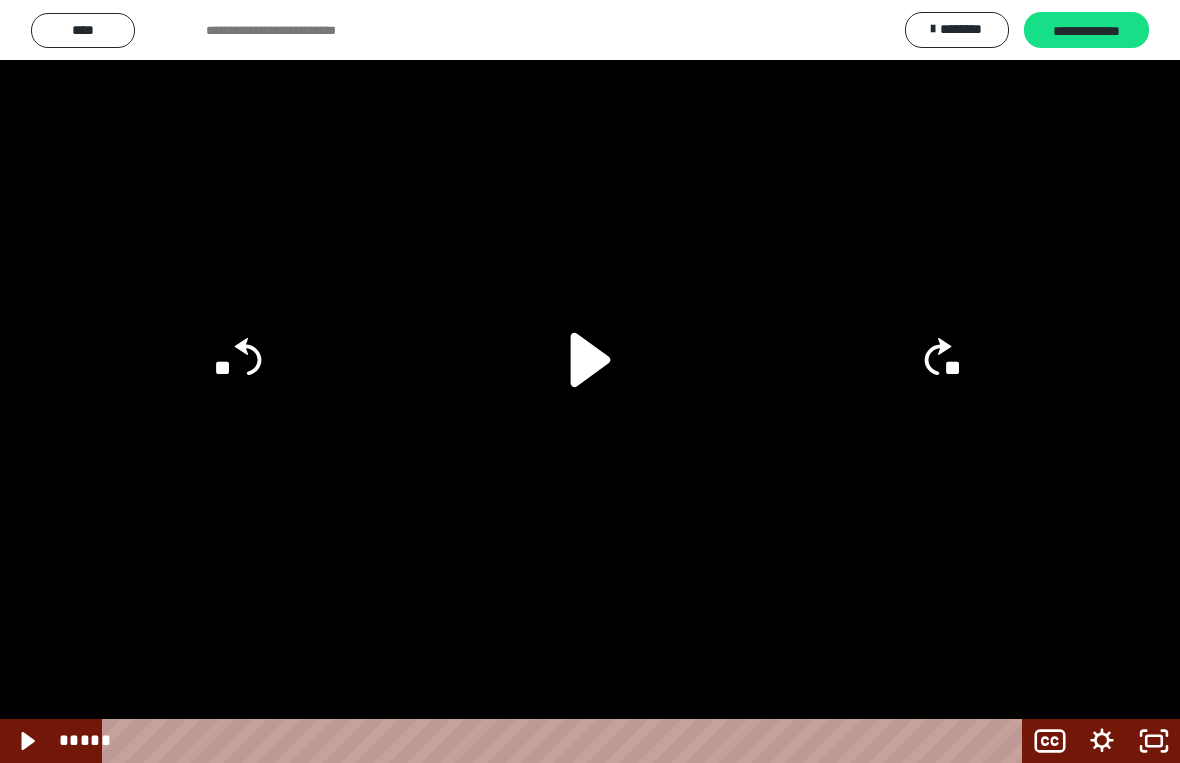 click 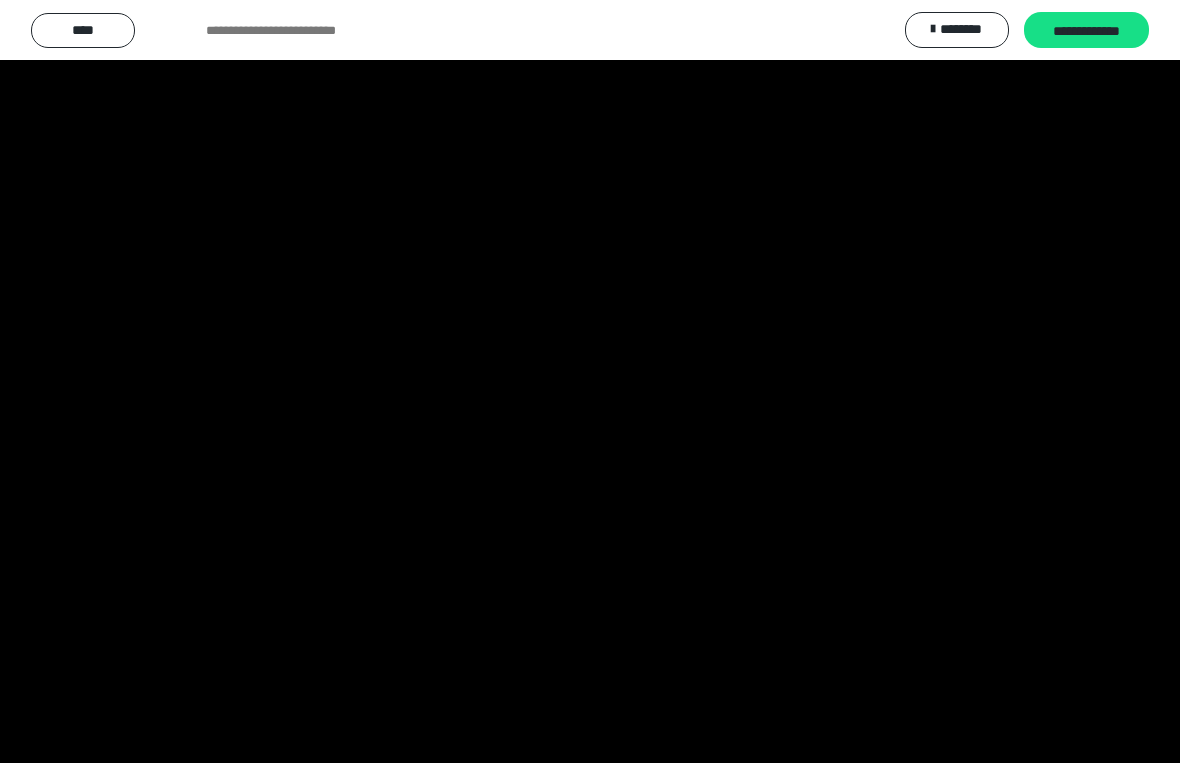 click at bounding box center [590, 381] 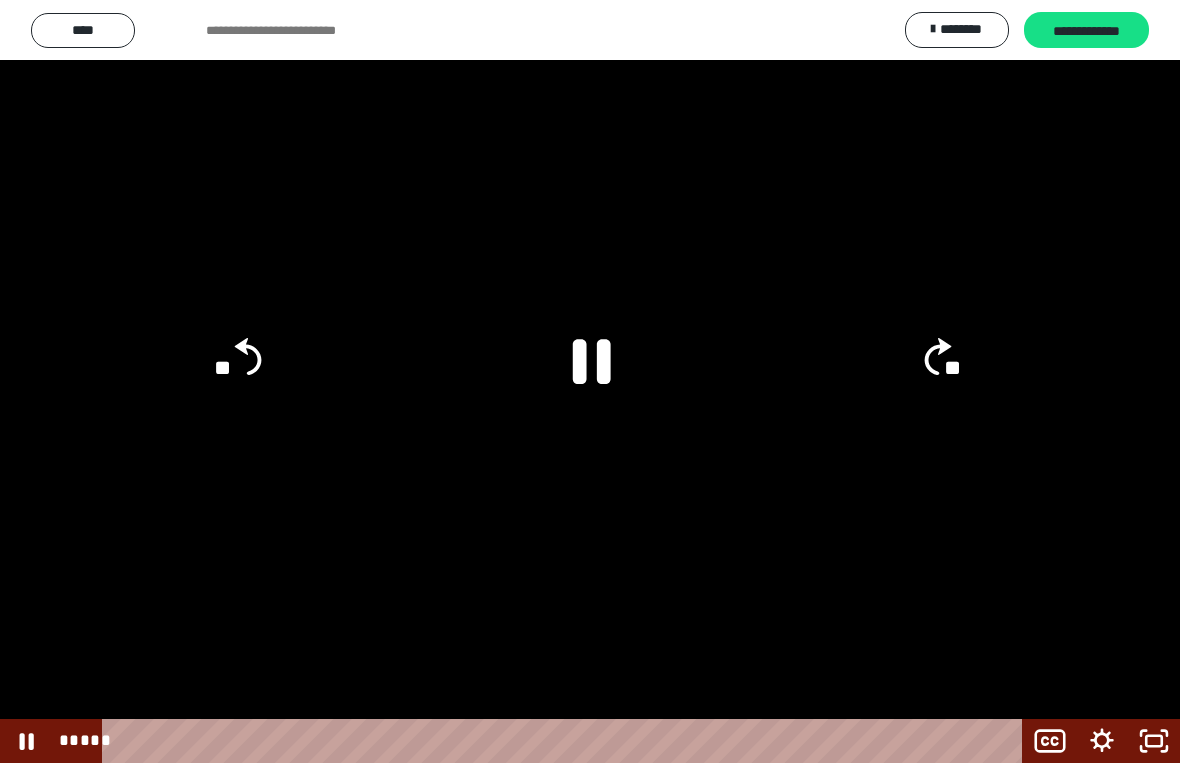 click 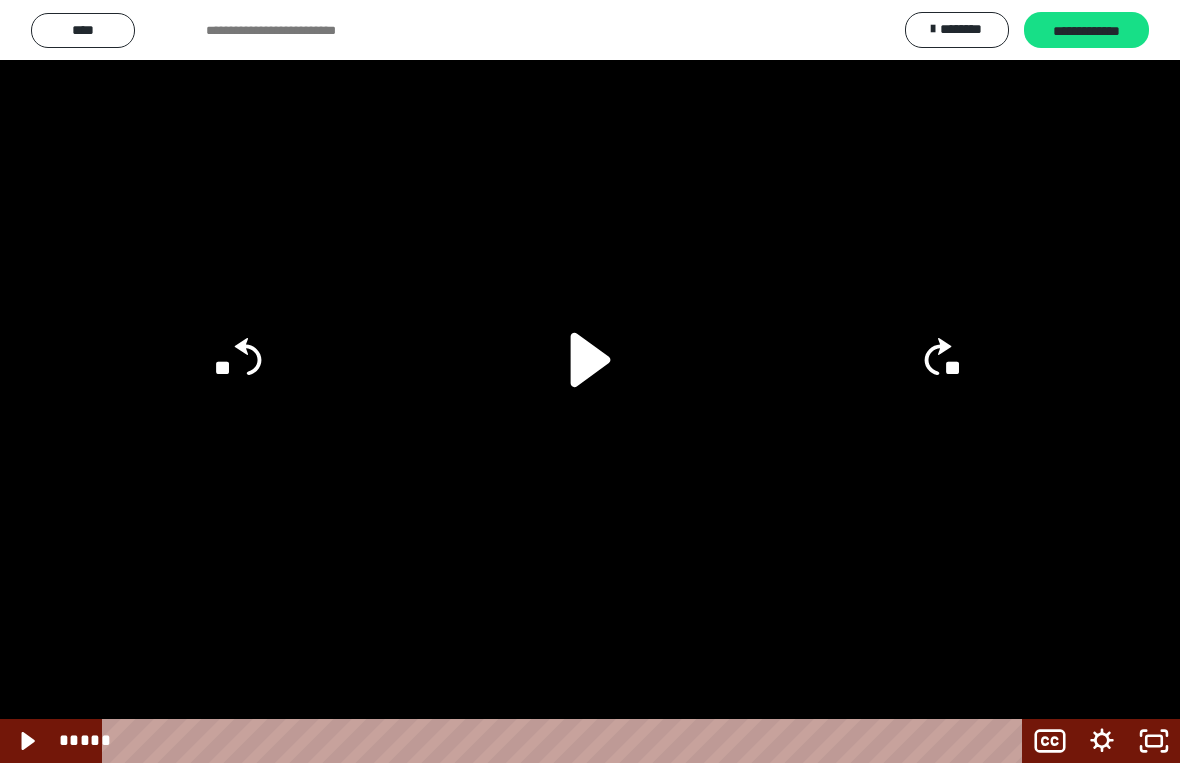 click 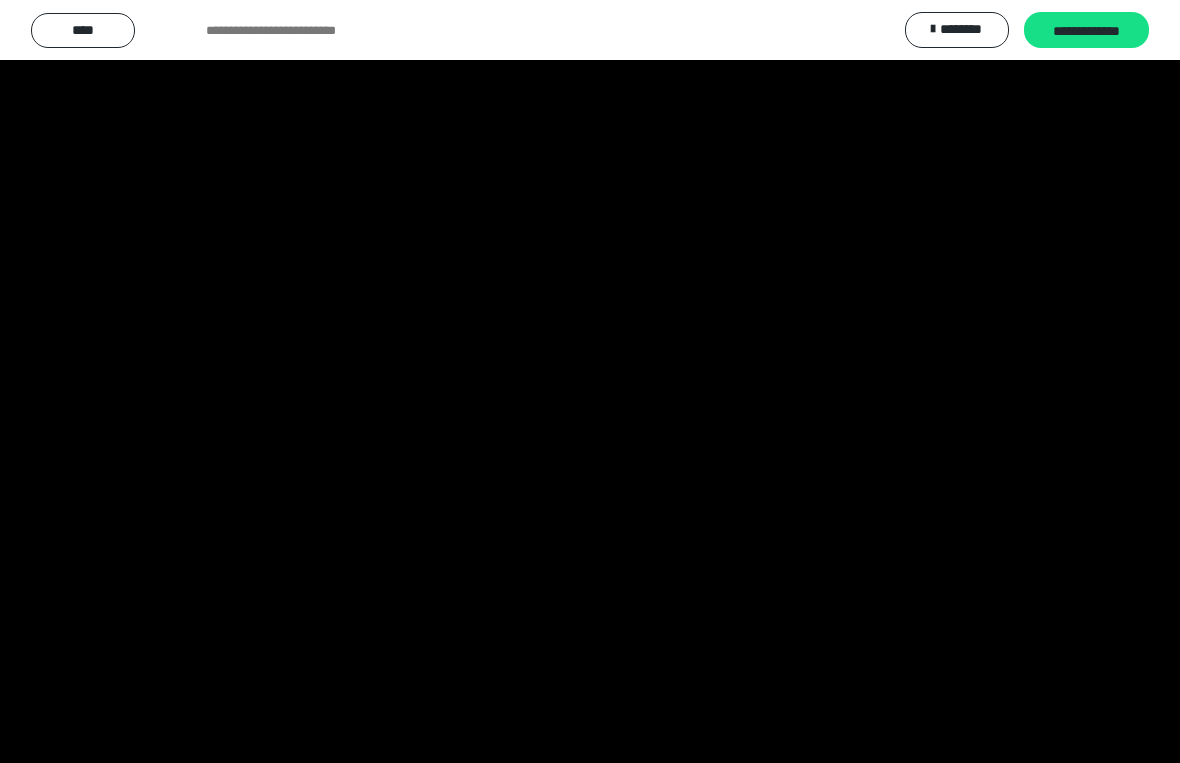 click at bounding box center (590, 381) 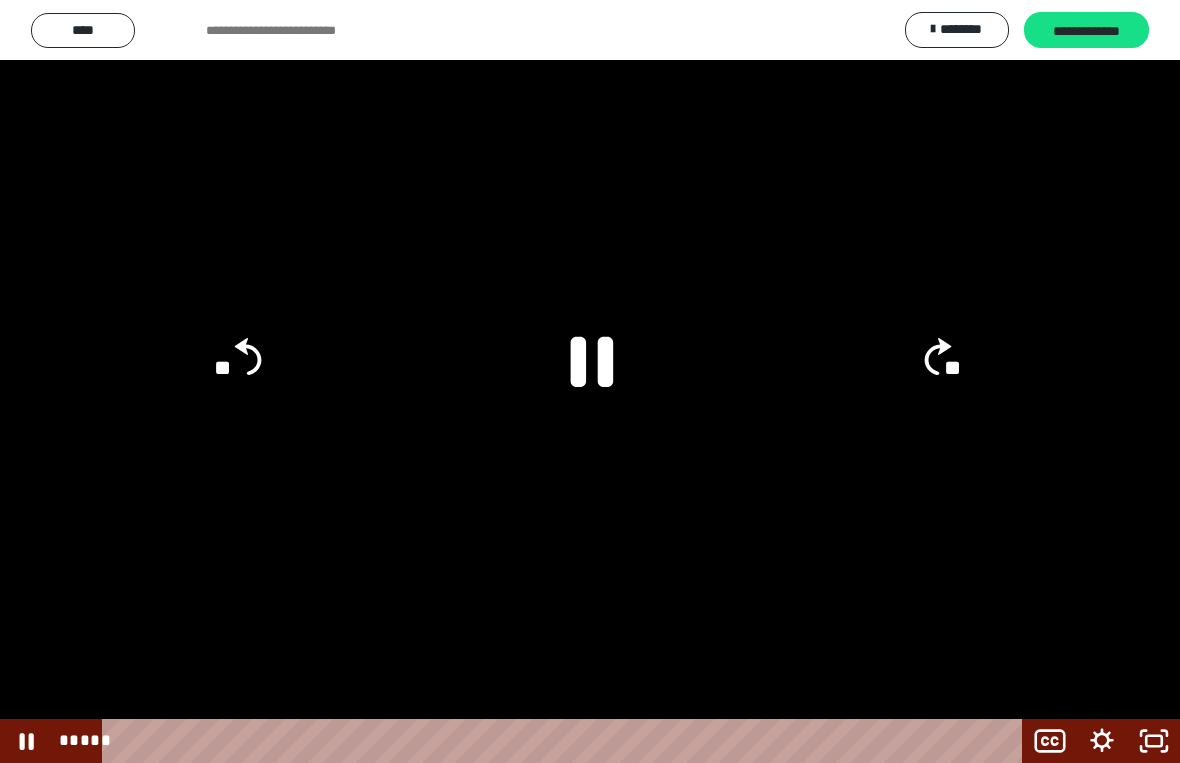 click 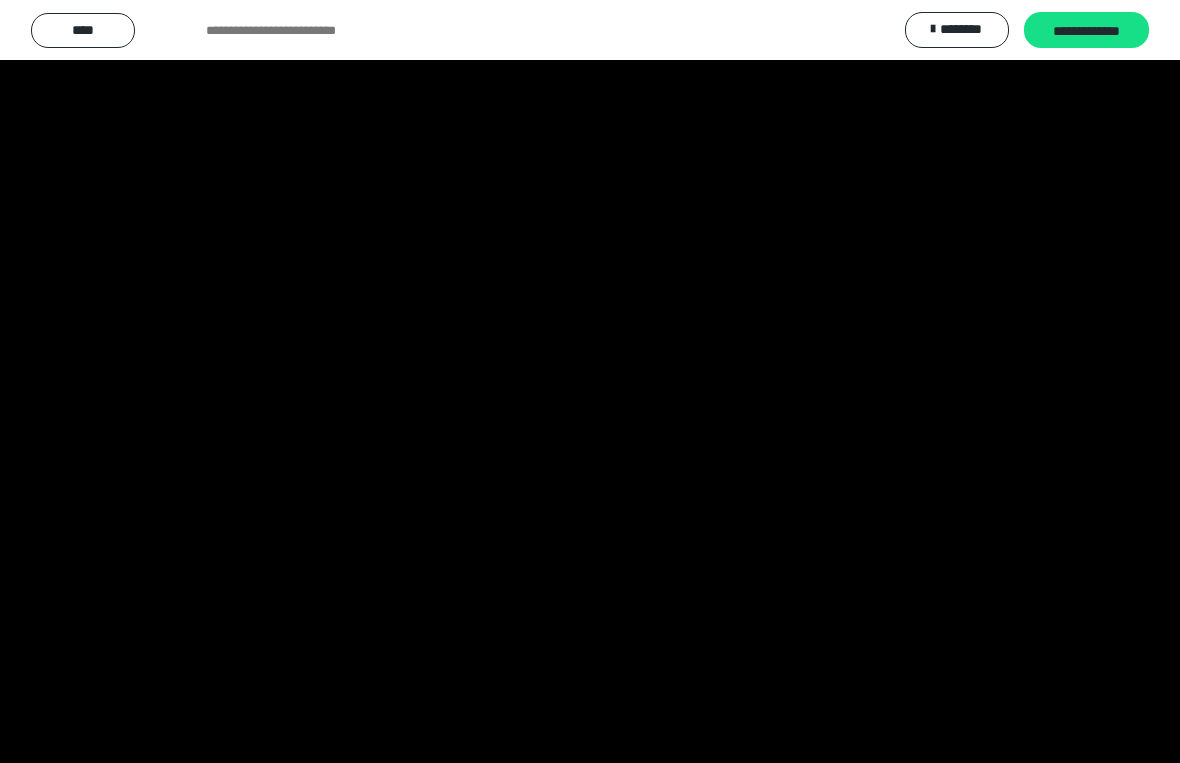 click at bounding box center (590, 381) 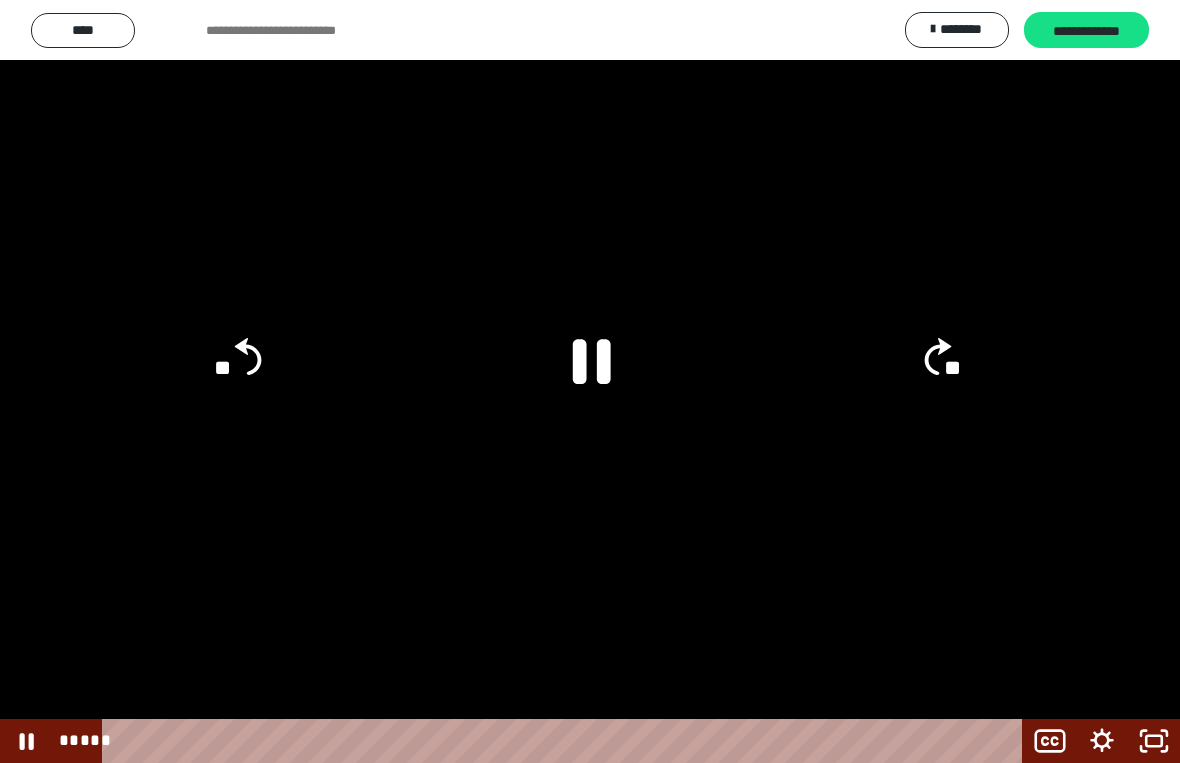 click 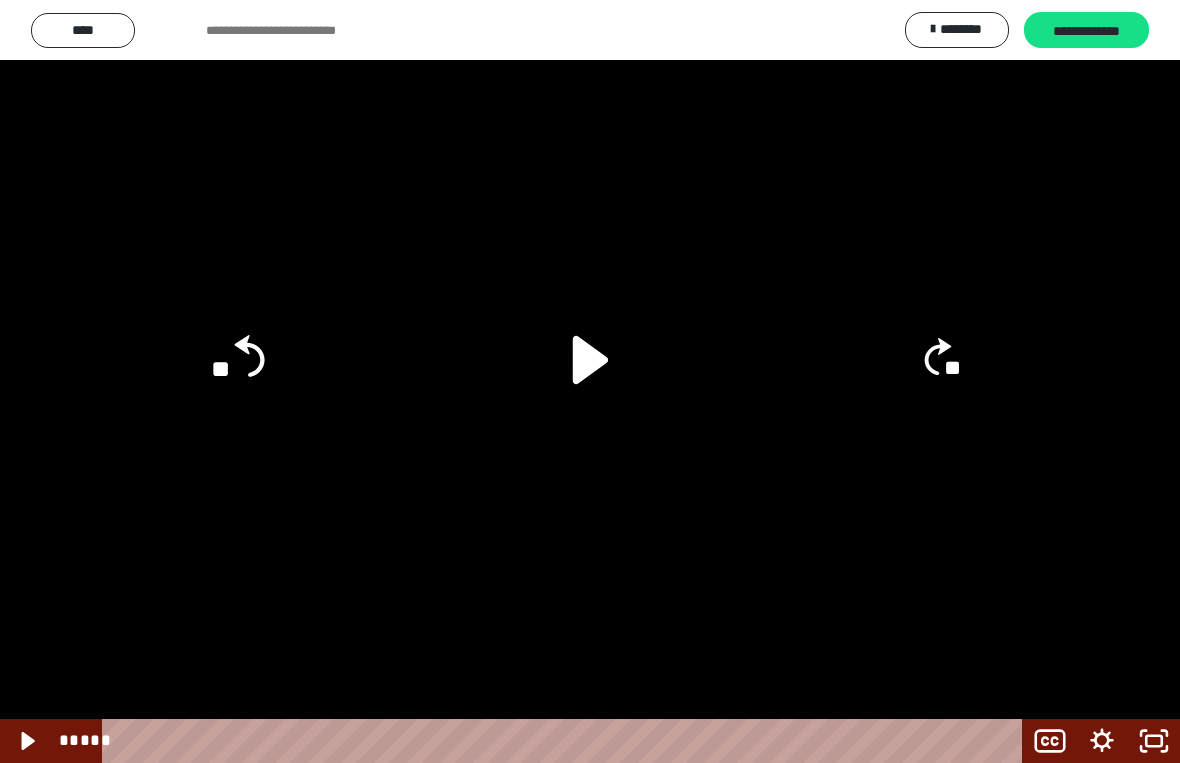 click on "**" 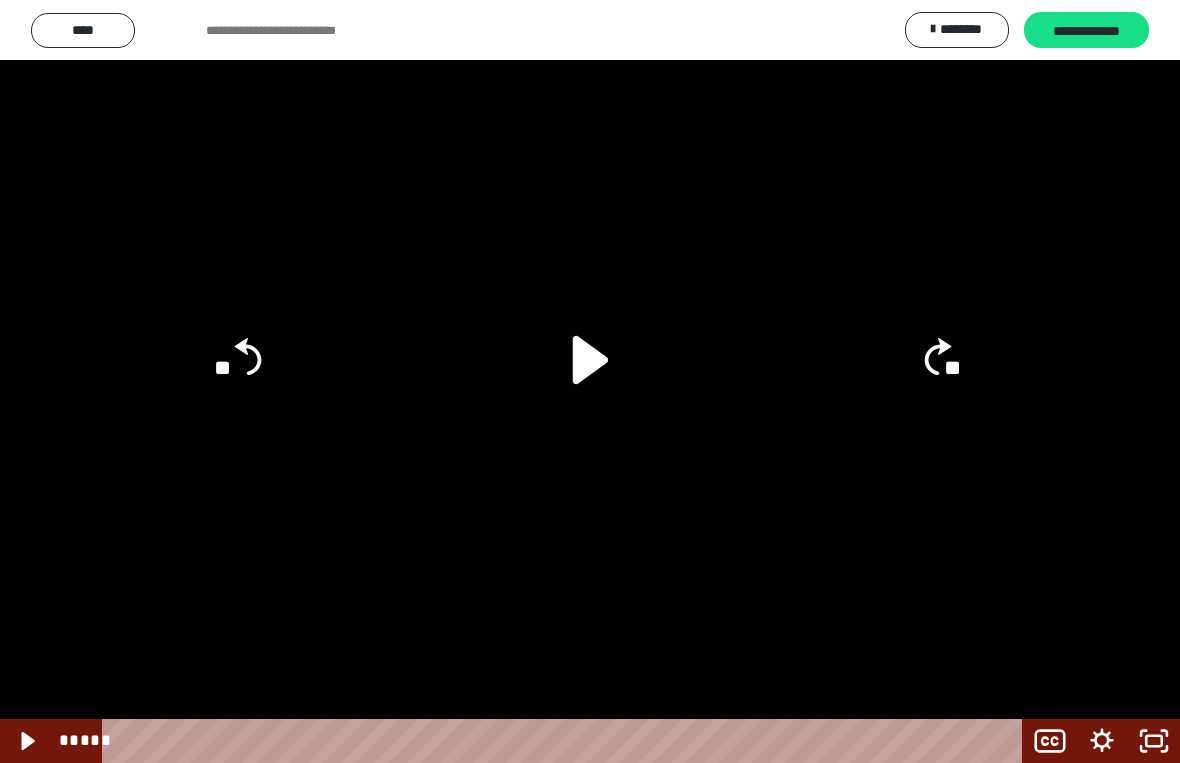 click at bounding box center [590, 381] 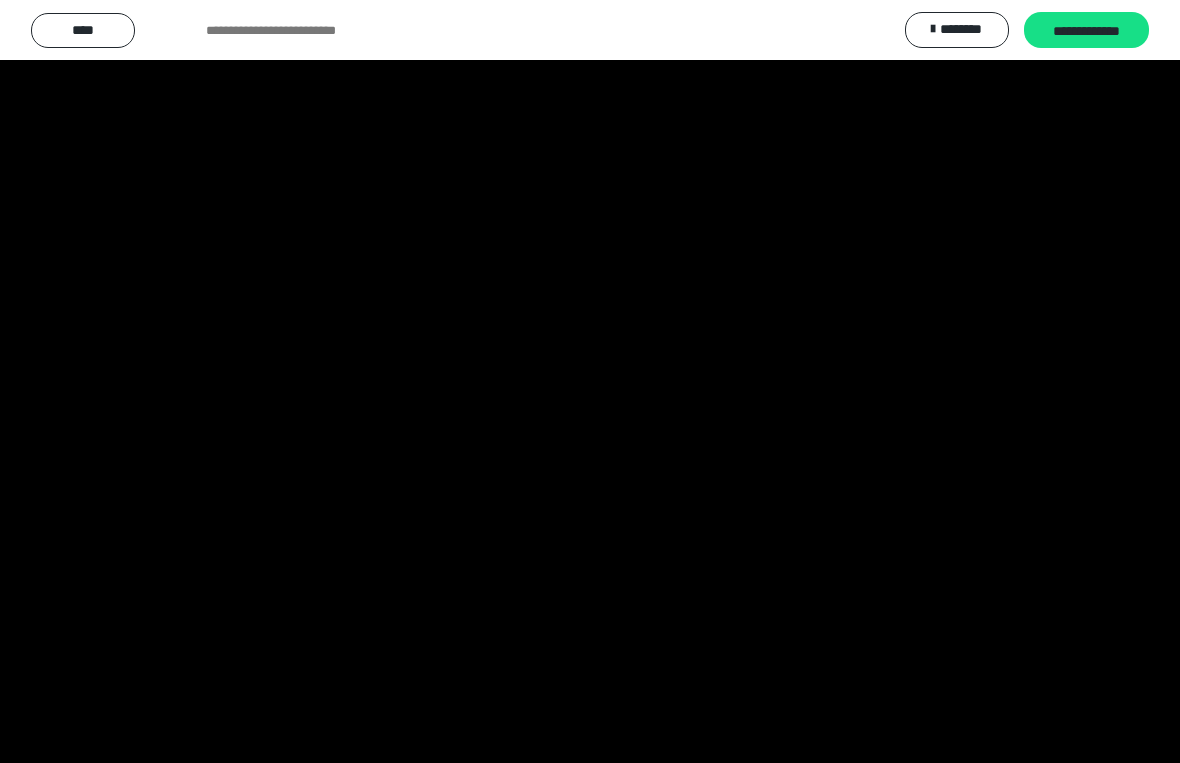 click at bounding box center (590, 381) 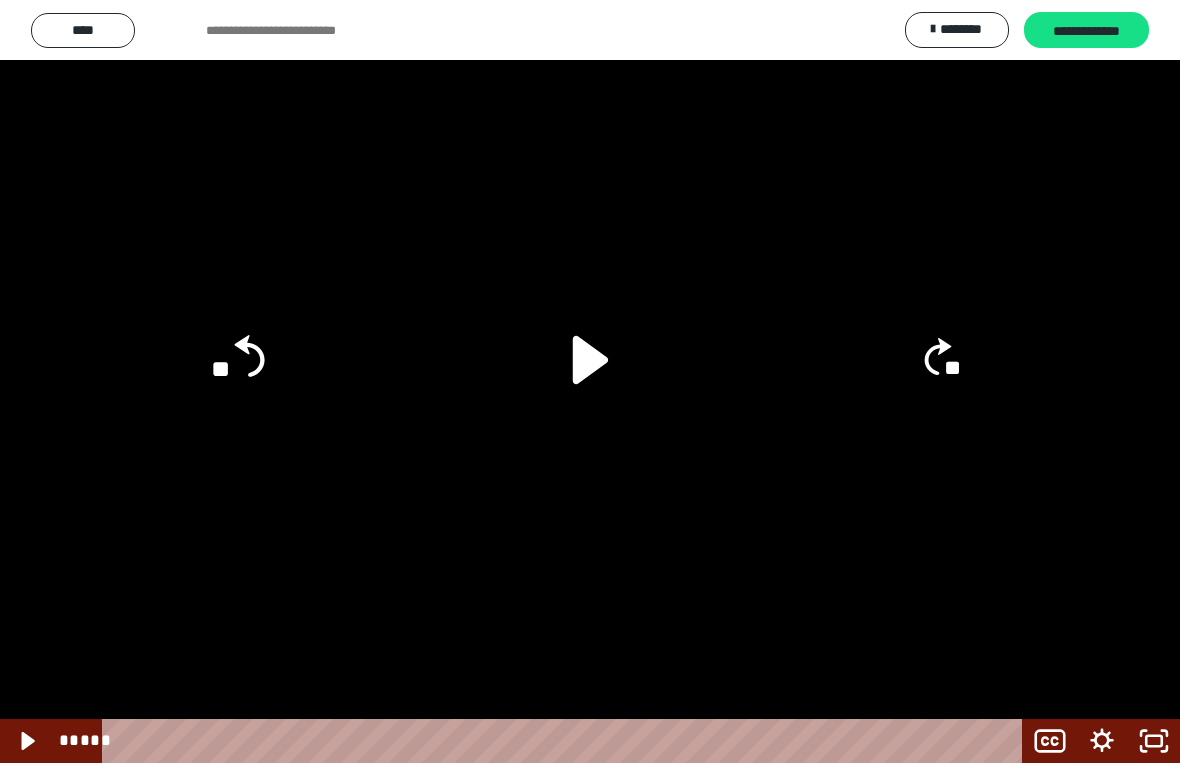 click on "**" 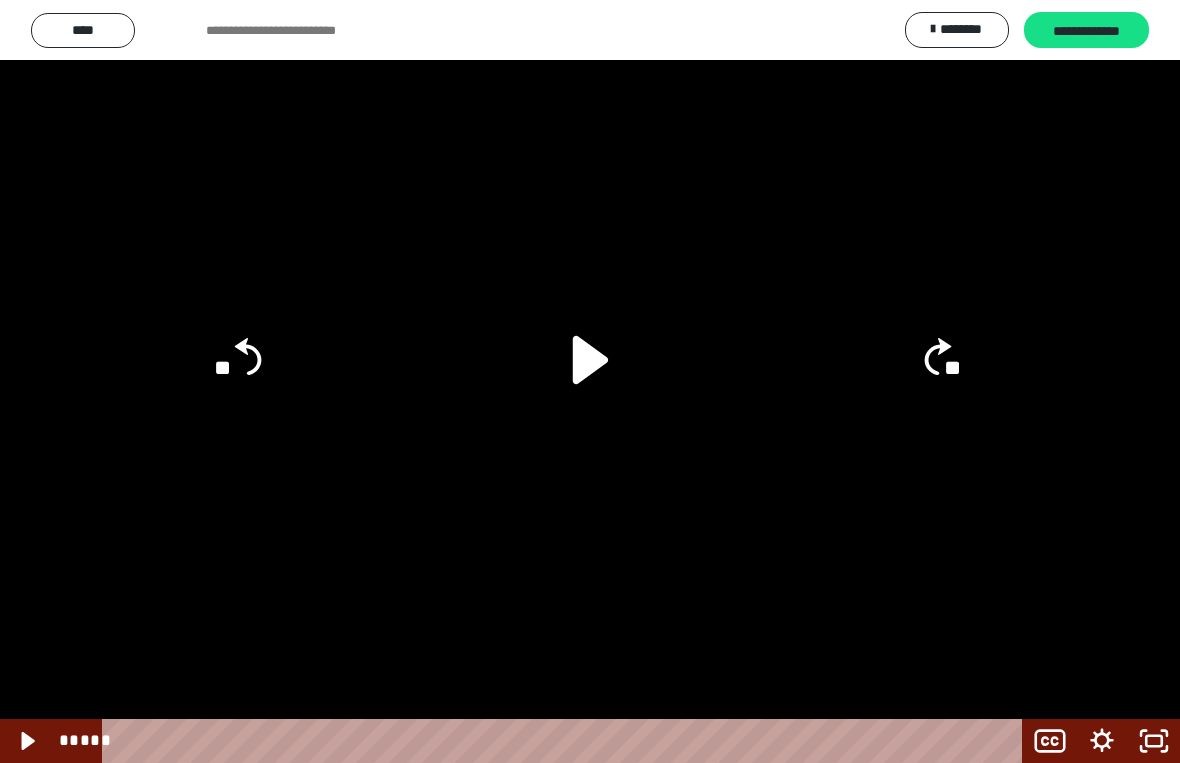 click 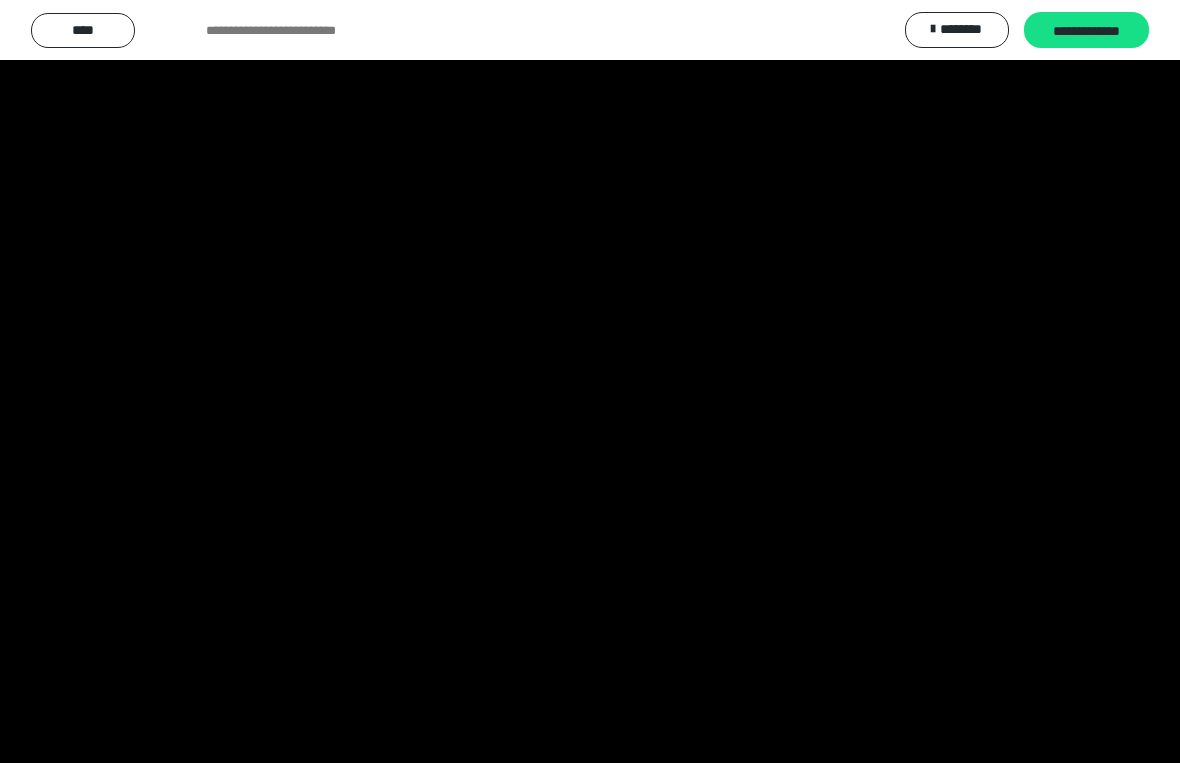 click at bounding box center (590, 381) 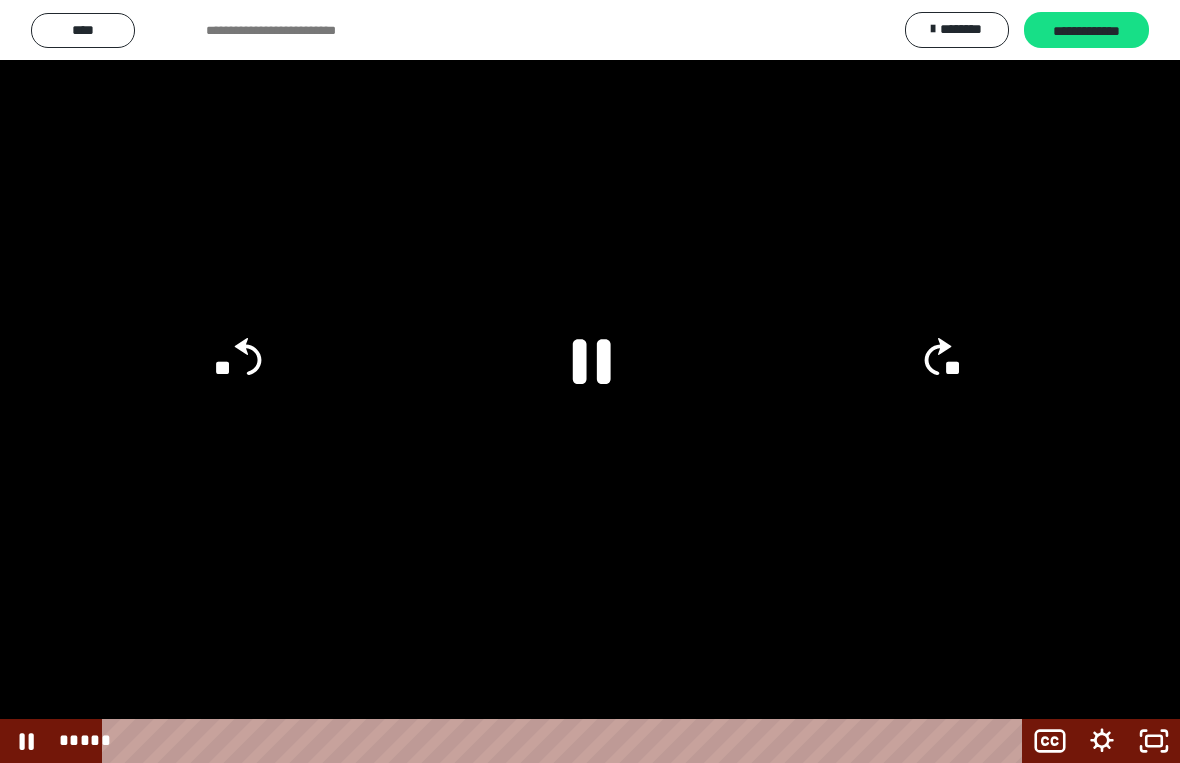 click 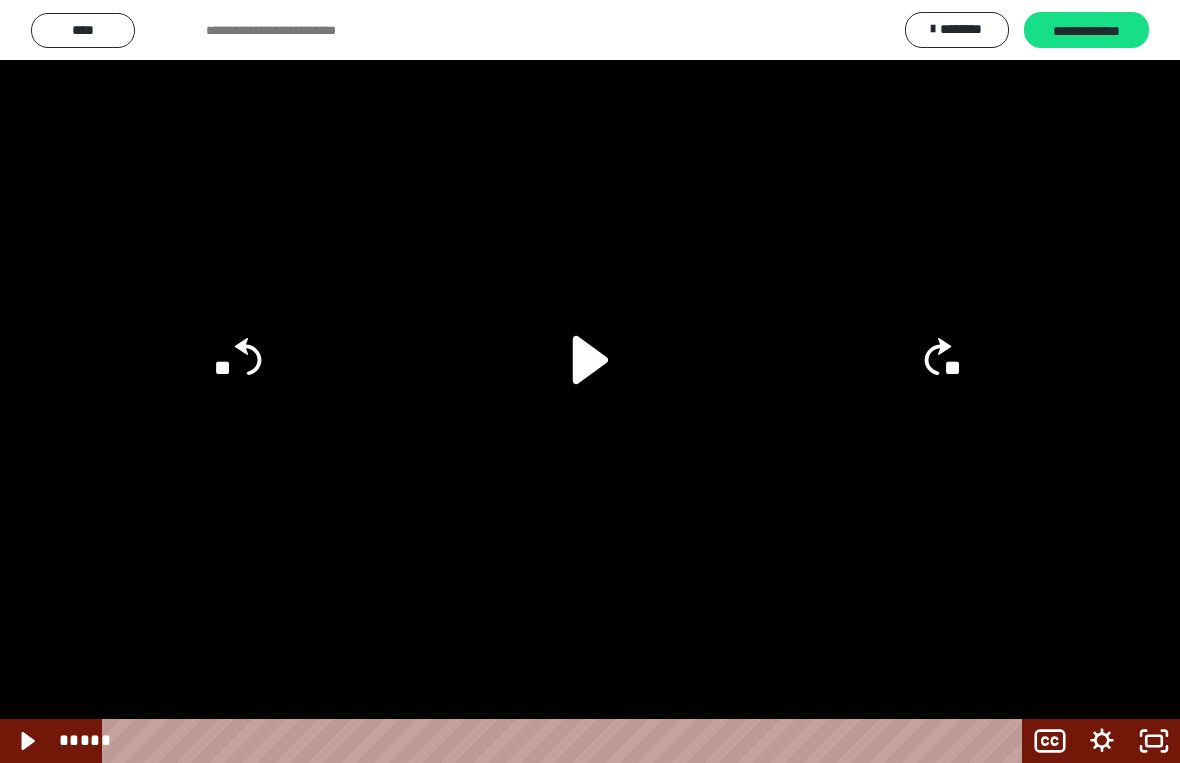 click at bounding box center (590, 381) 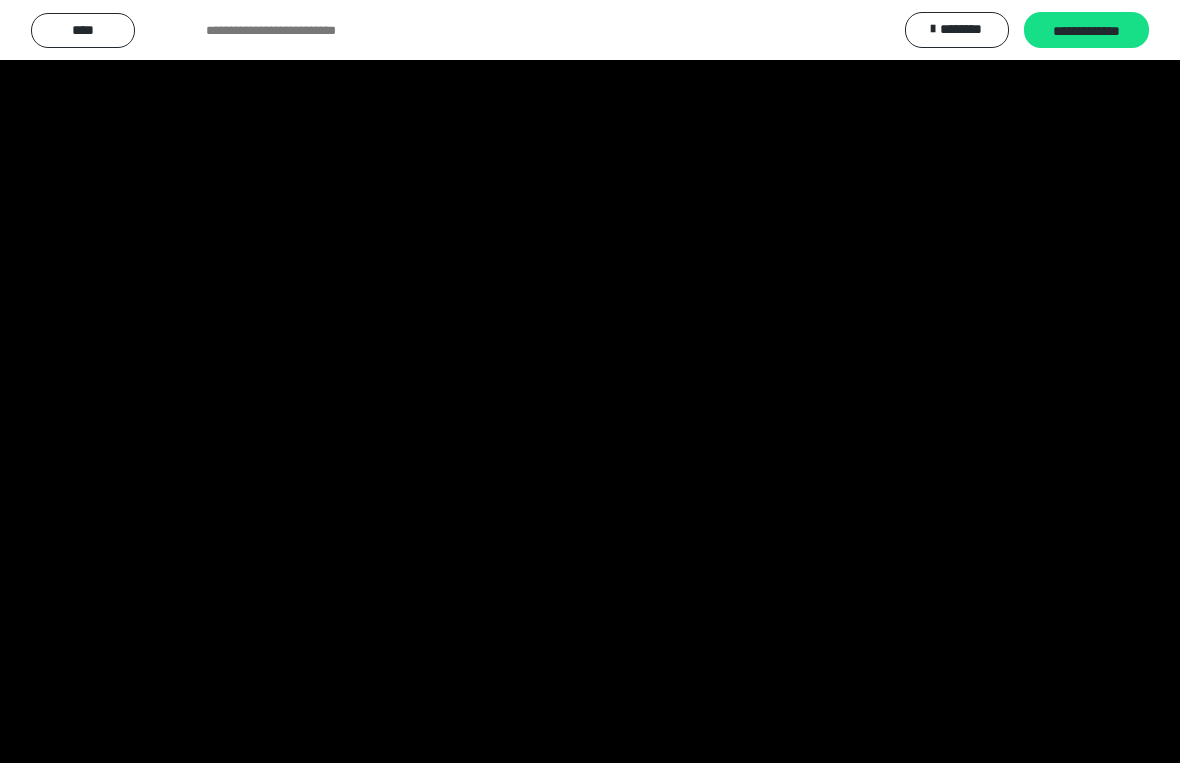 click at bounding box center [590, 381] 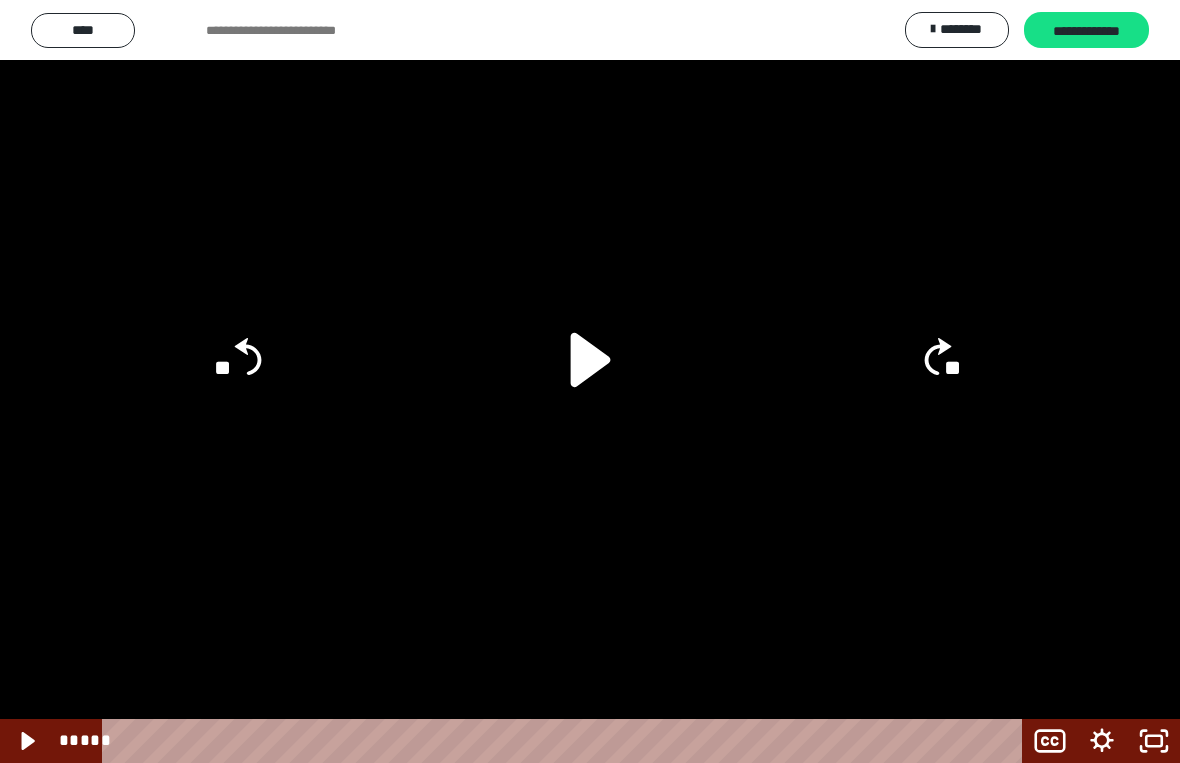 click 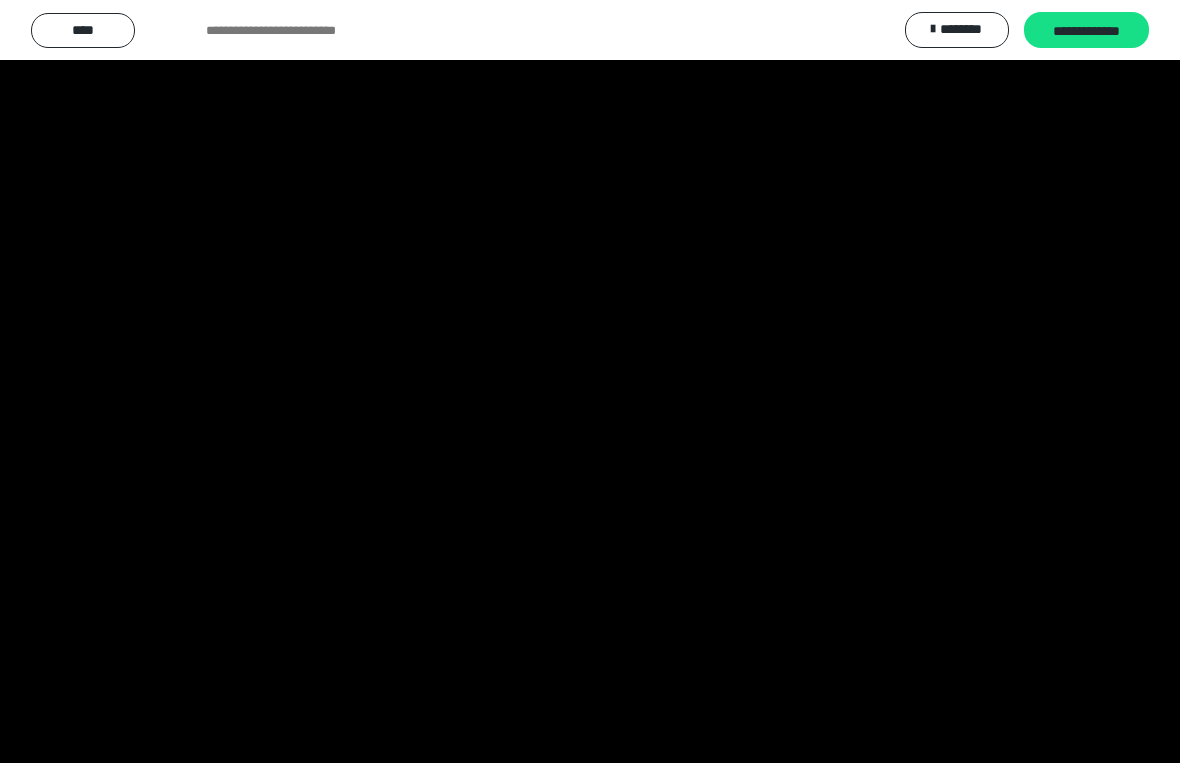 click at bounding box center [590, 381] 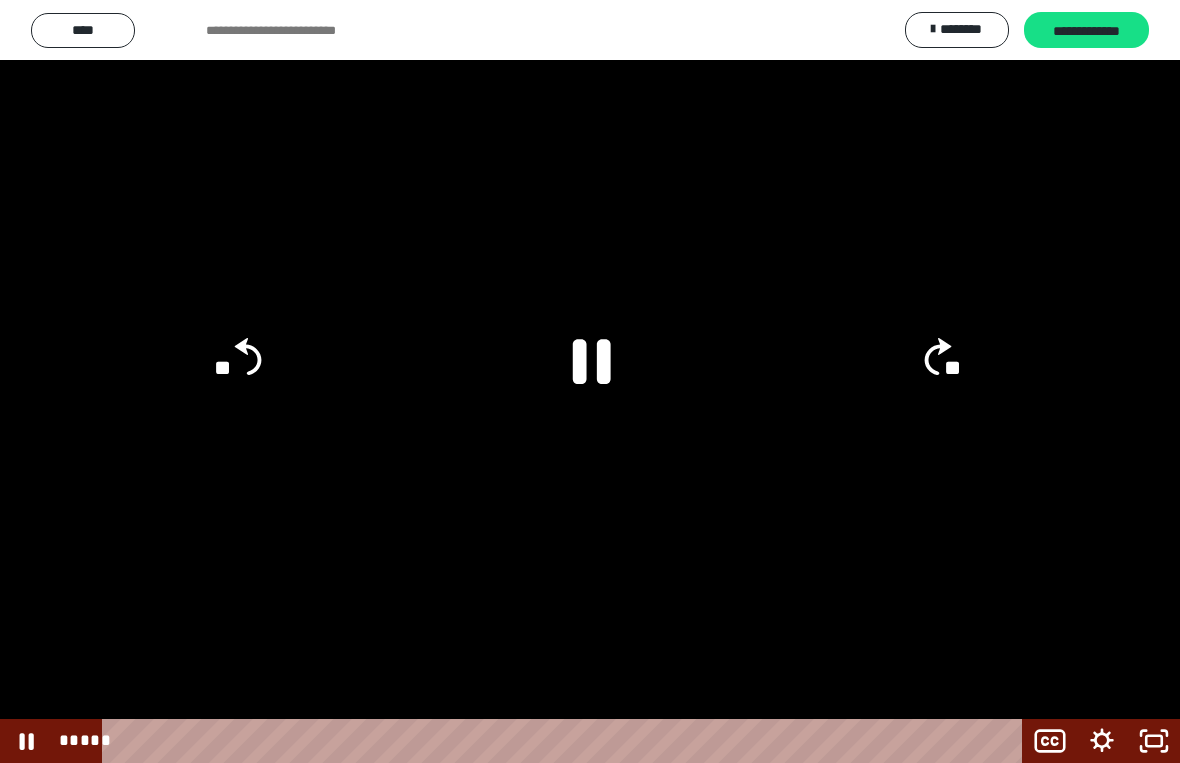 click 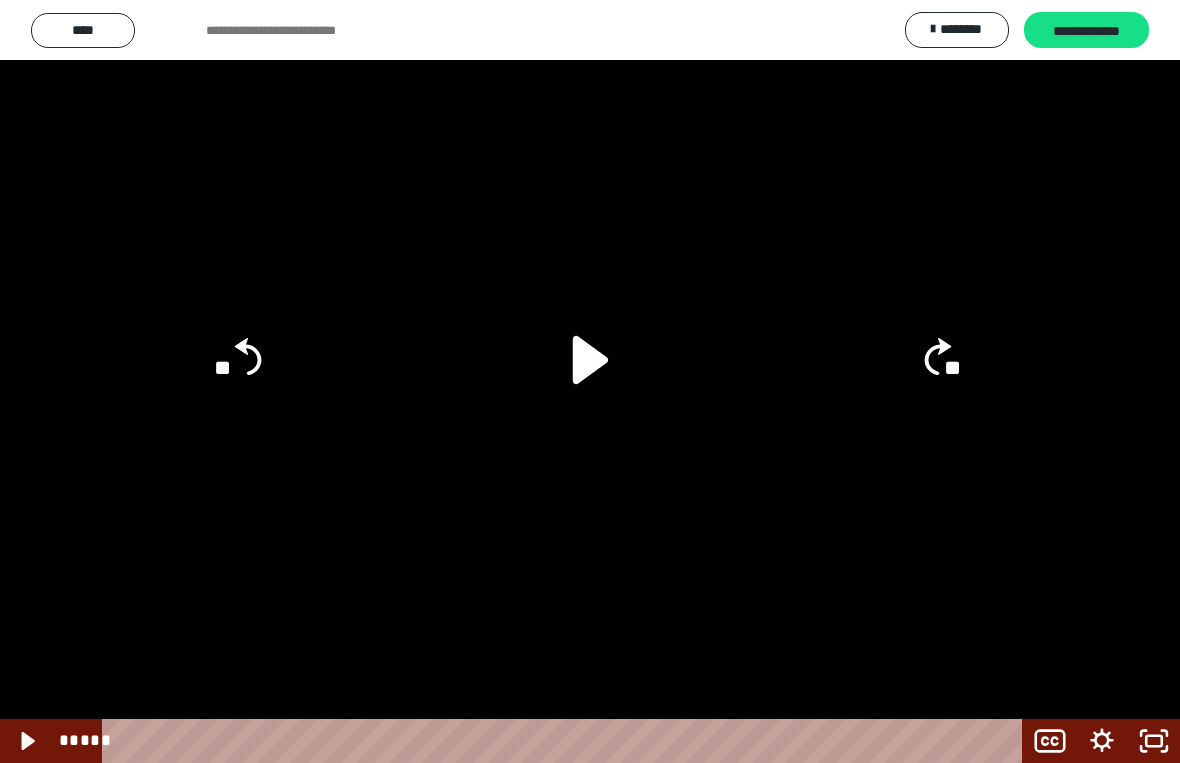 click 